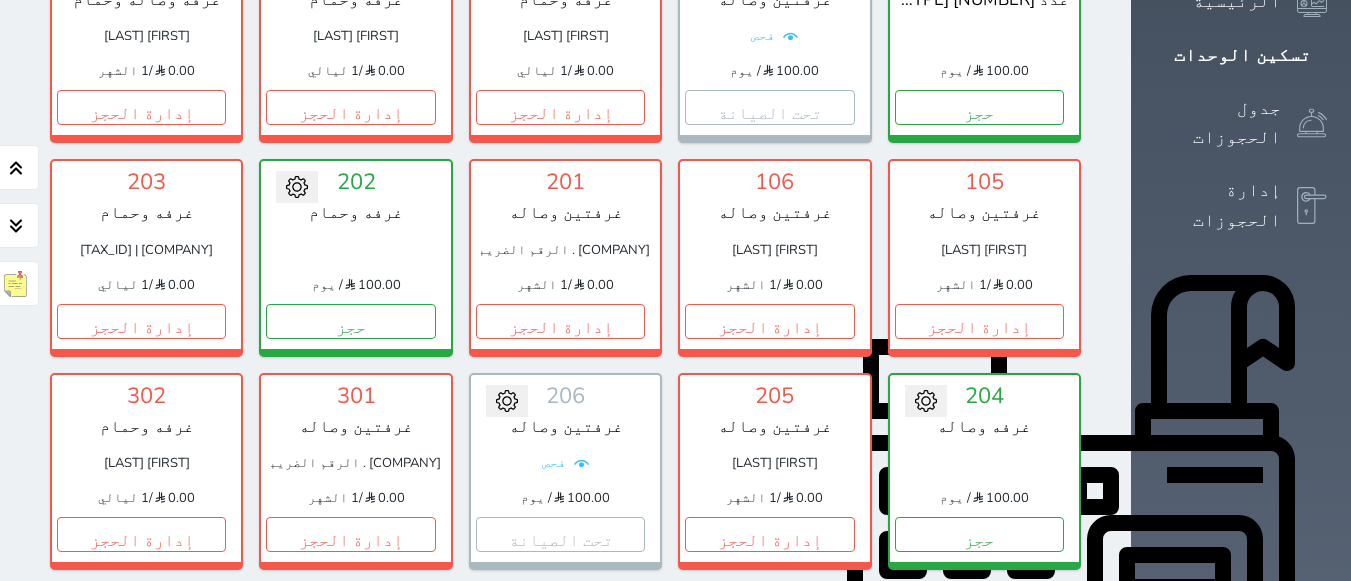 scroll, scrollTop: 378, scrollLeft: 0, axis: vertical 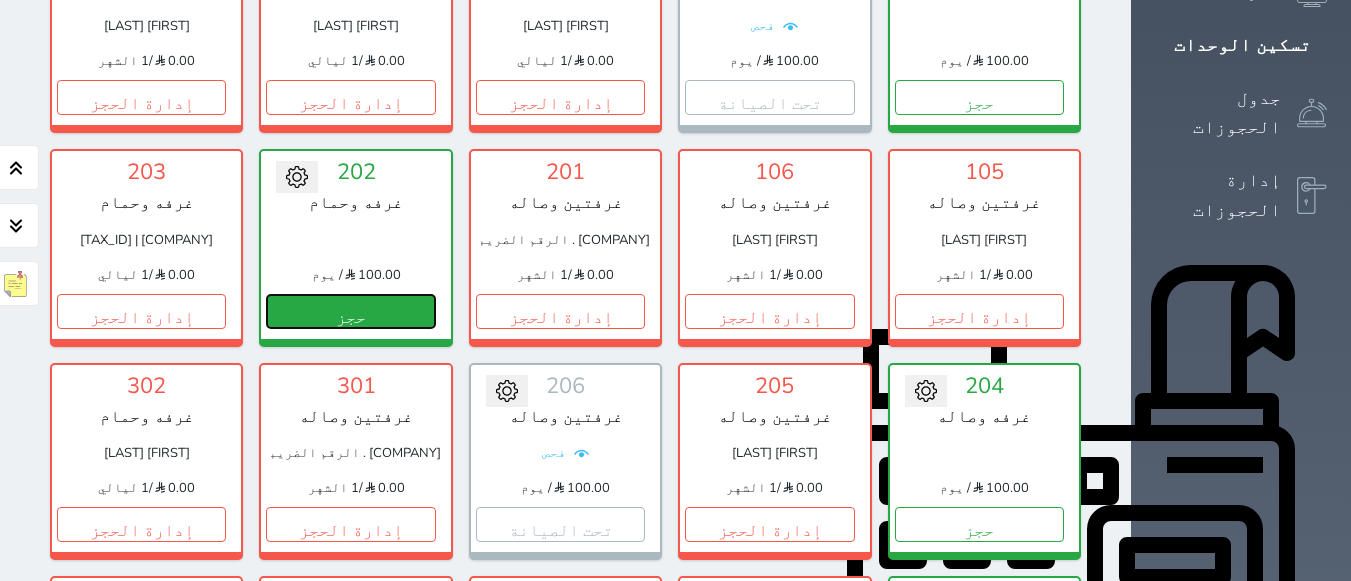 click on "حجز" at bounding box center [350, 311] 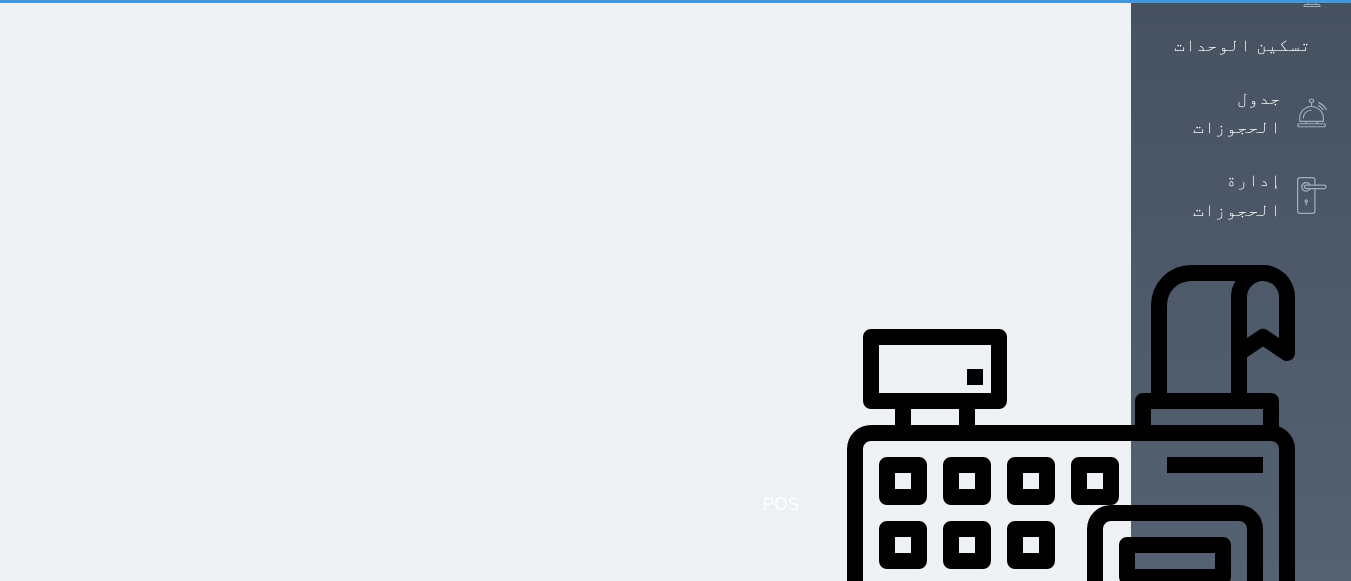 scroll, scrollTop: 19, scrollLeft: 0, axis: vertical 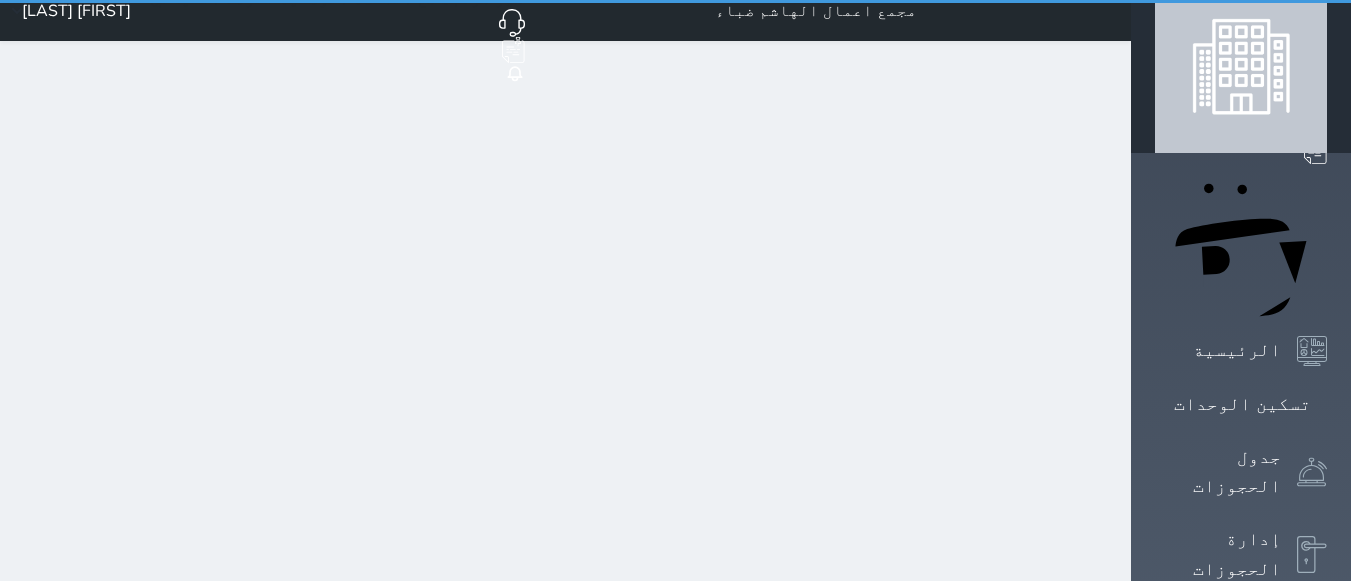 select on "1" 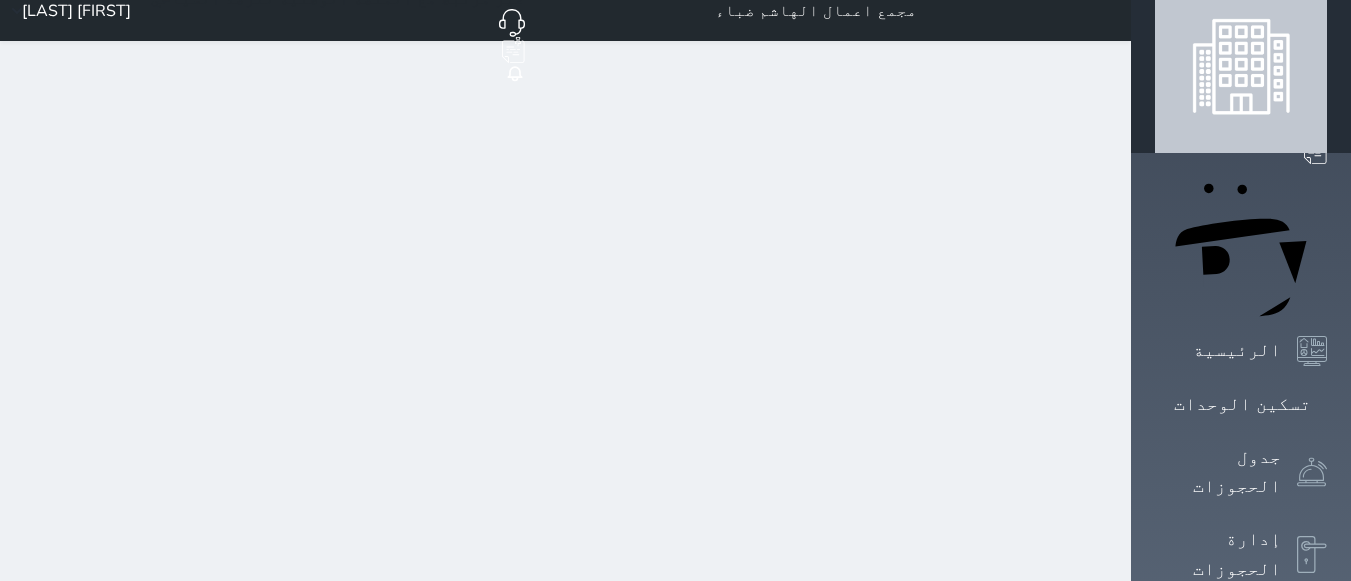 scroll, scrollTop: 0, scrollLeft: 0, axis: both 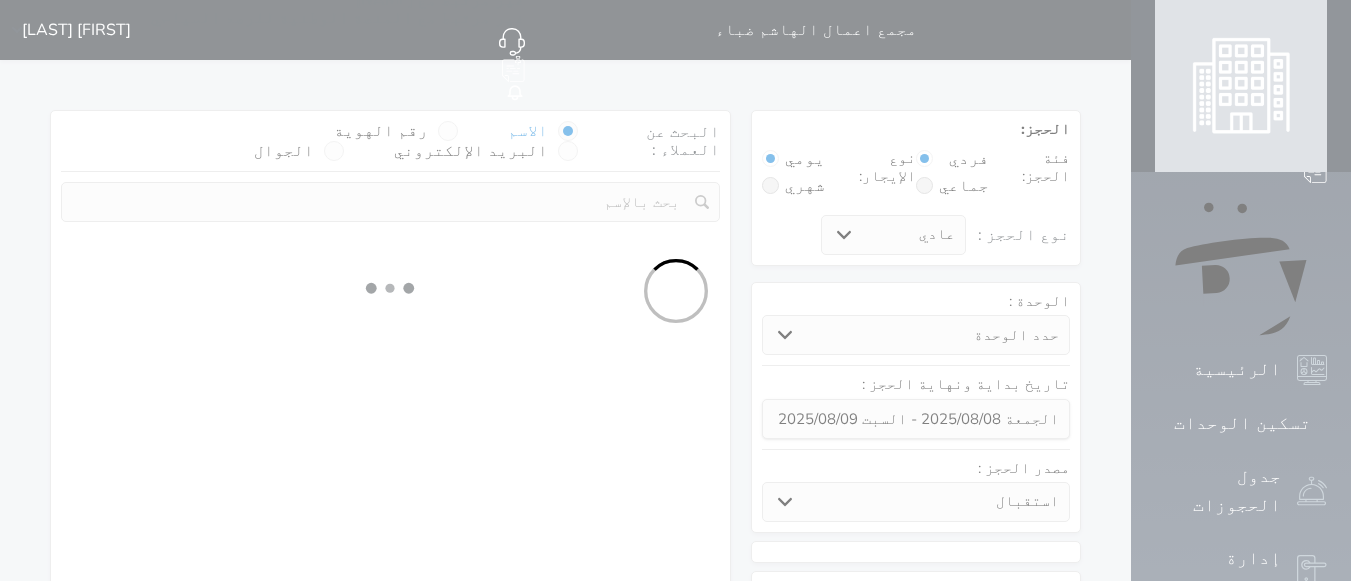 select on "88334" 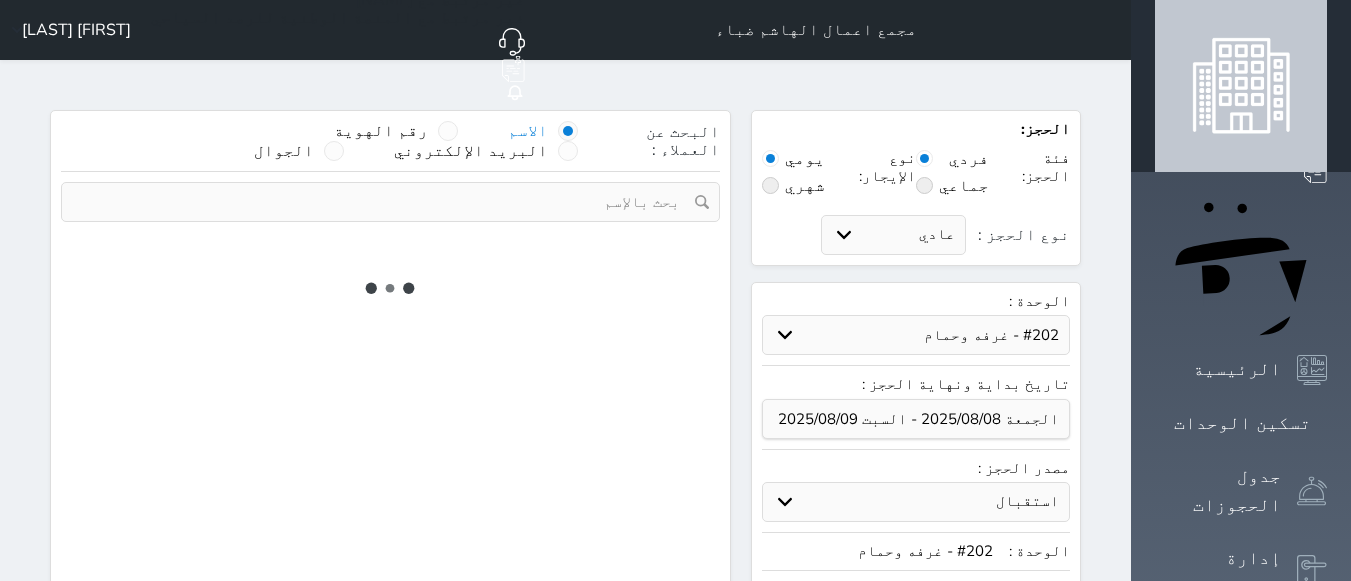 select on "1" 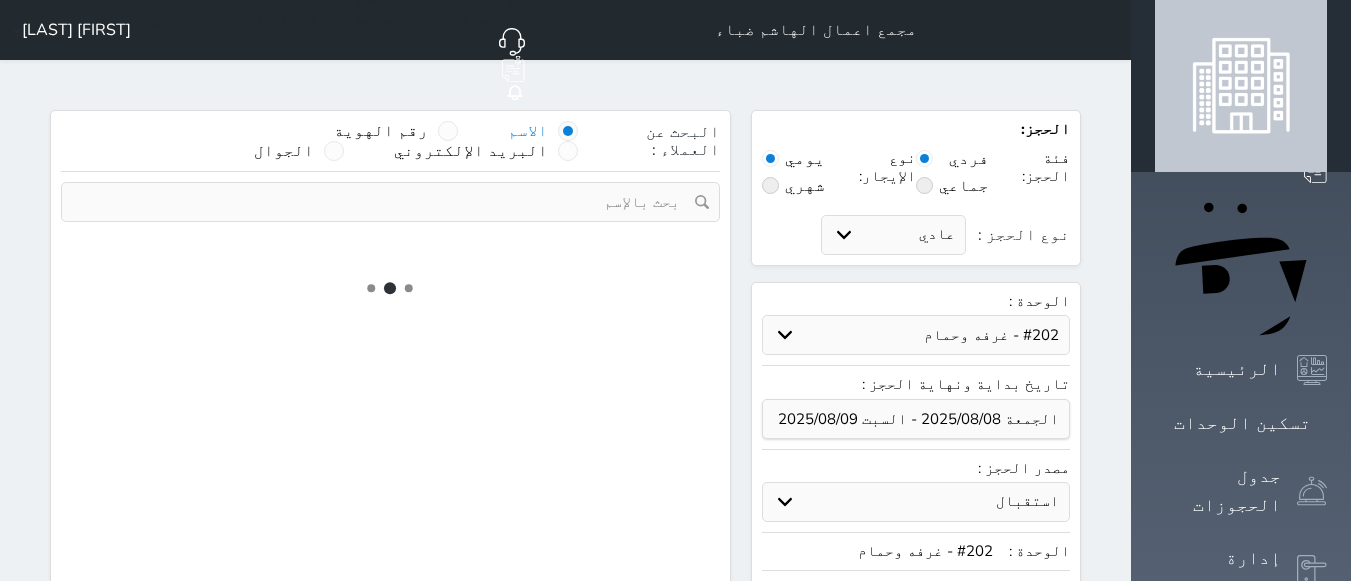 select on "113" 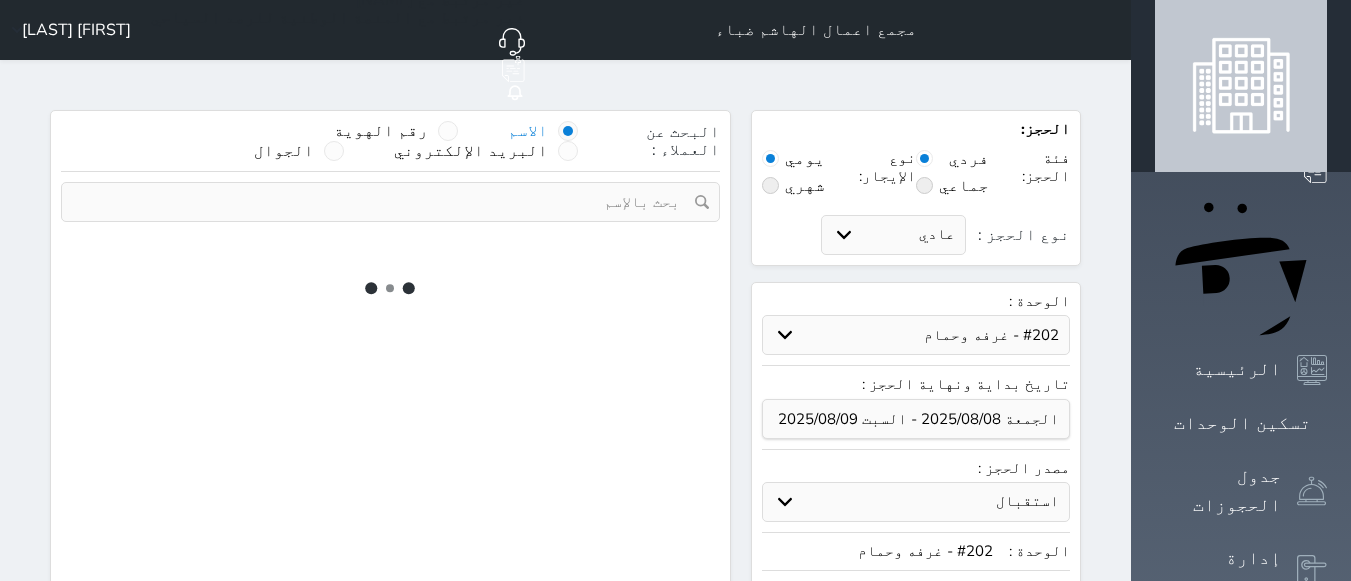 select on "1" 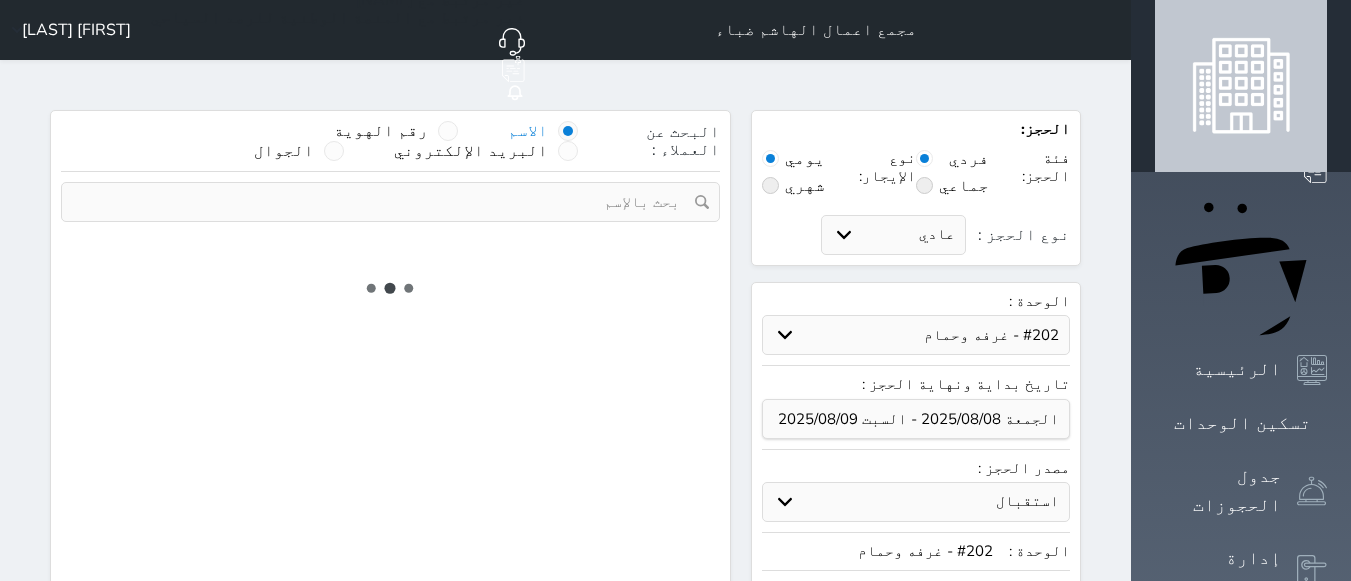 select 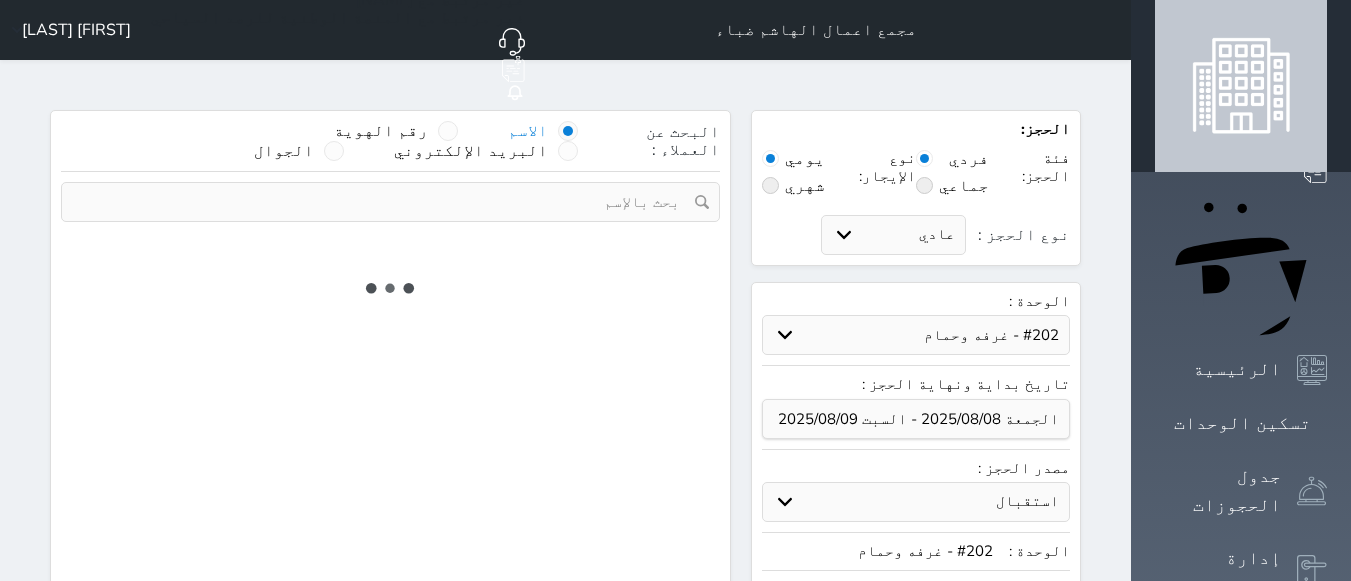 select on "7" 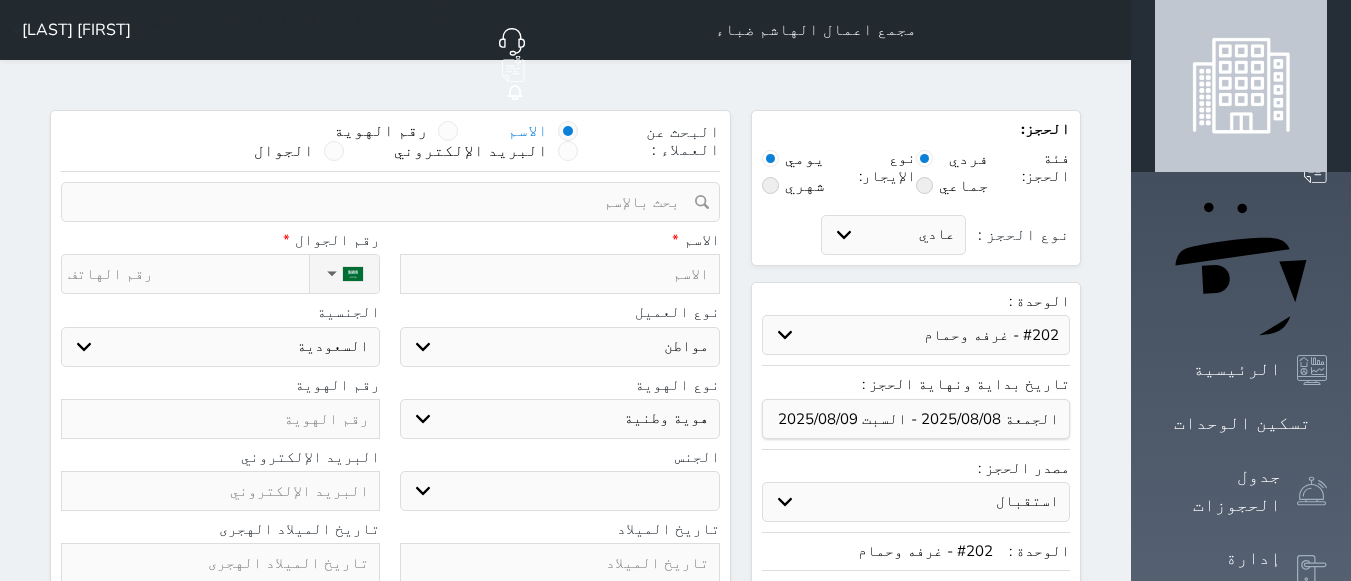 select 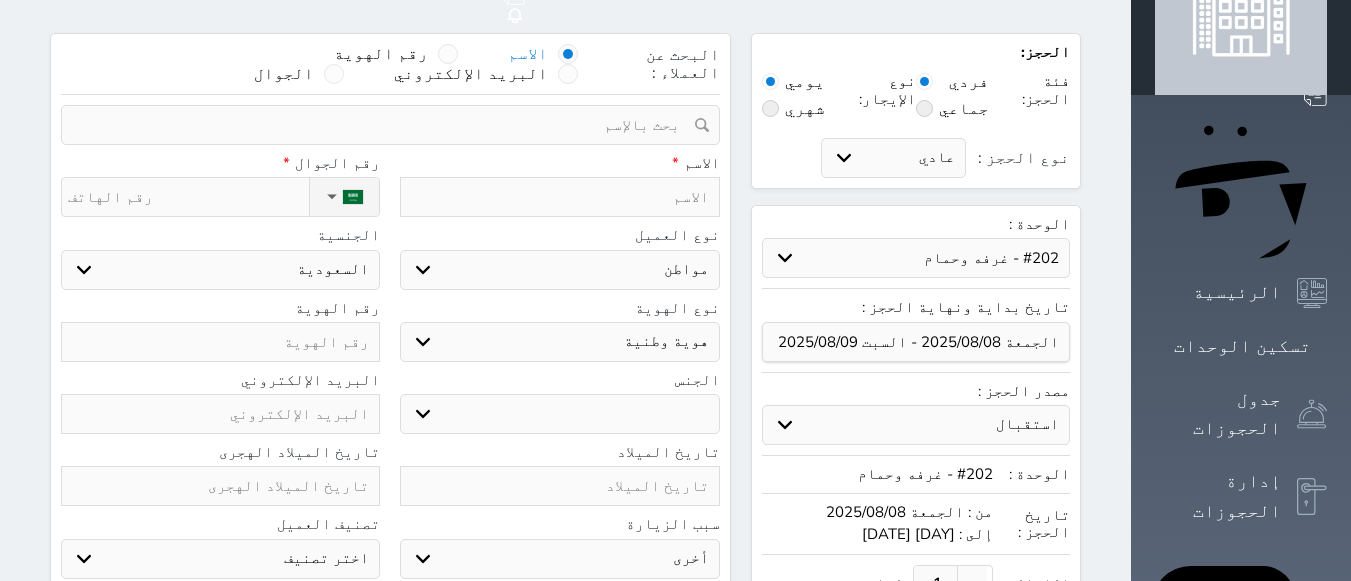 scroll, scrollTop: 0, scrollLeft: 0, axis: both 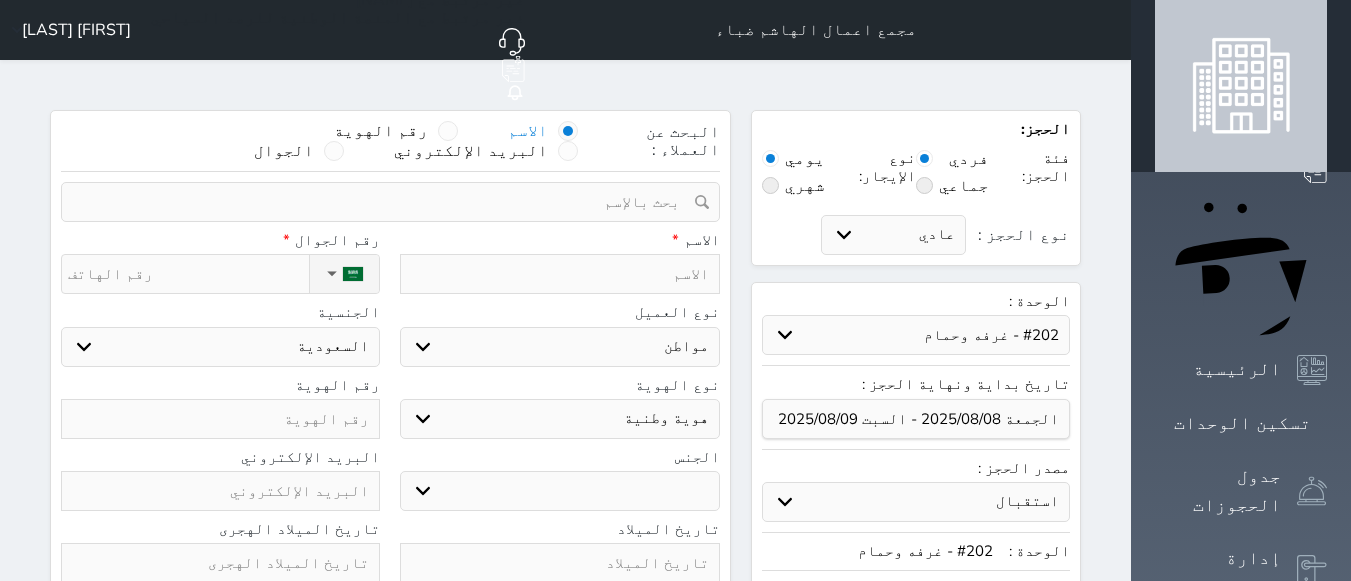 click at bounding box center (559, 274) 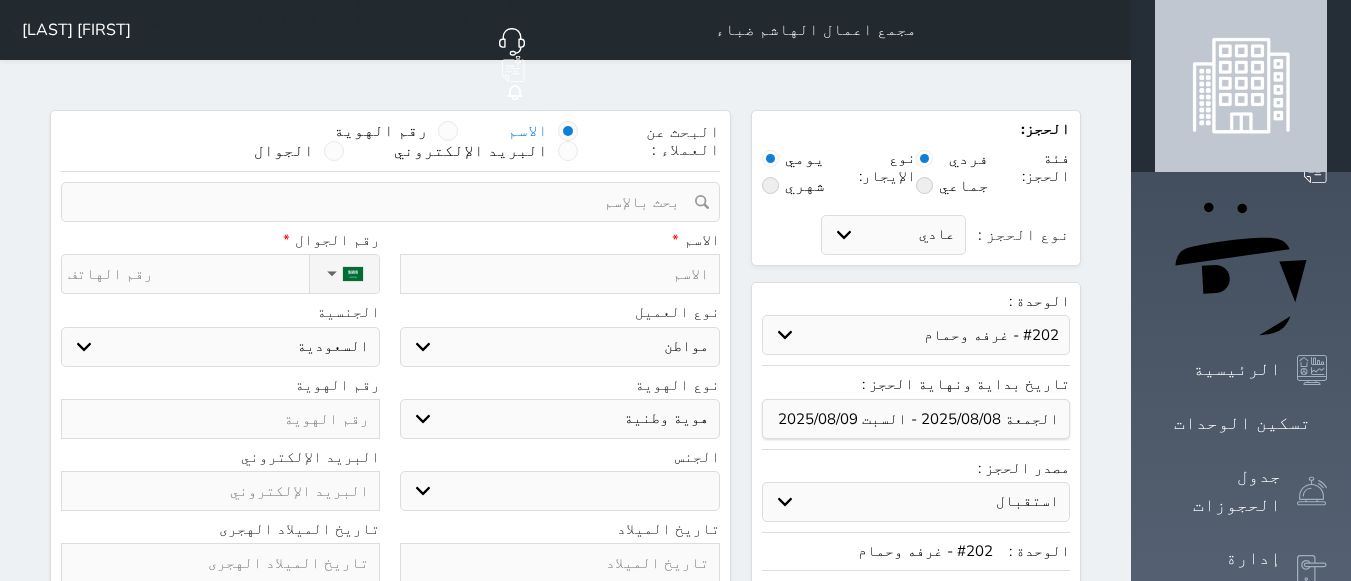 type on "ش" 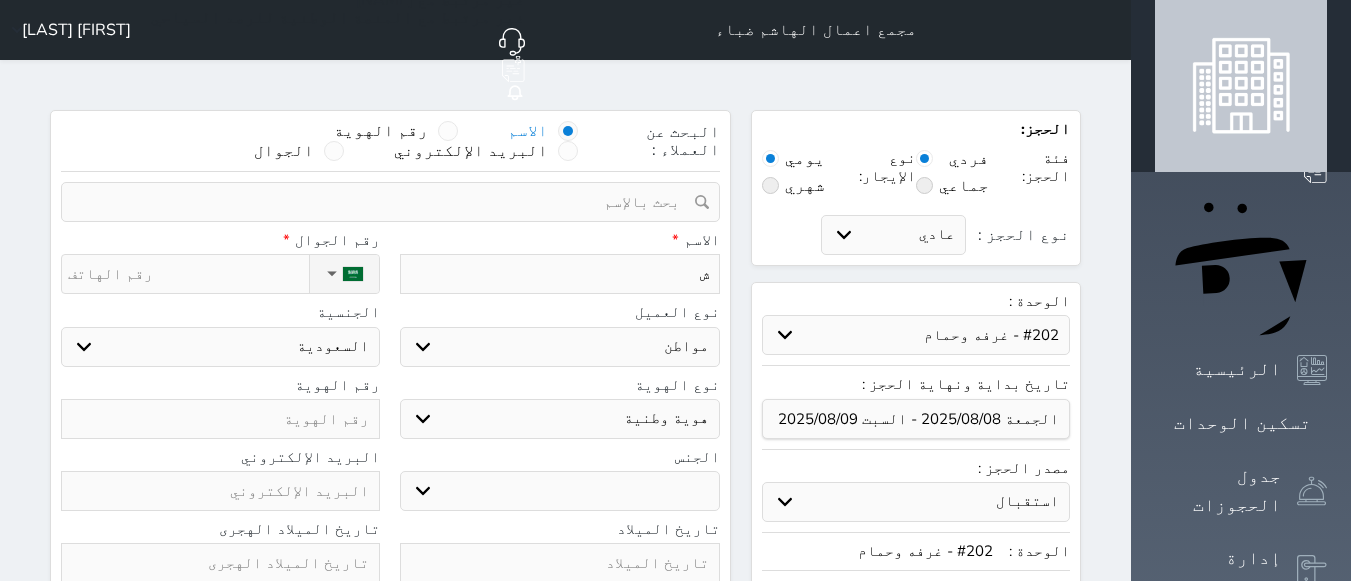 select 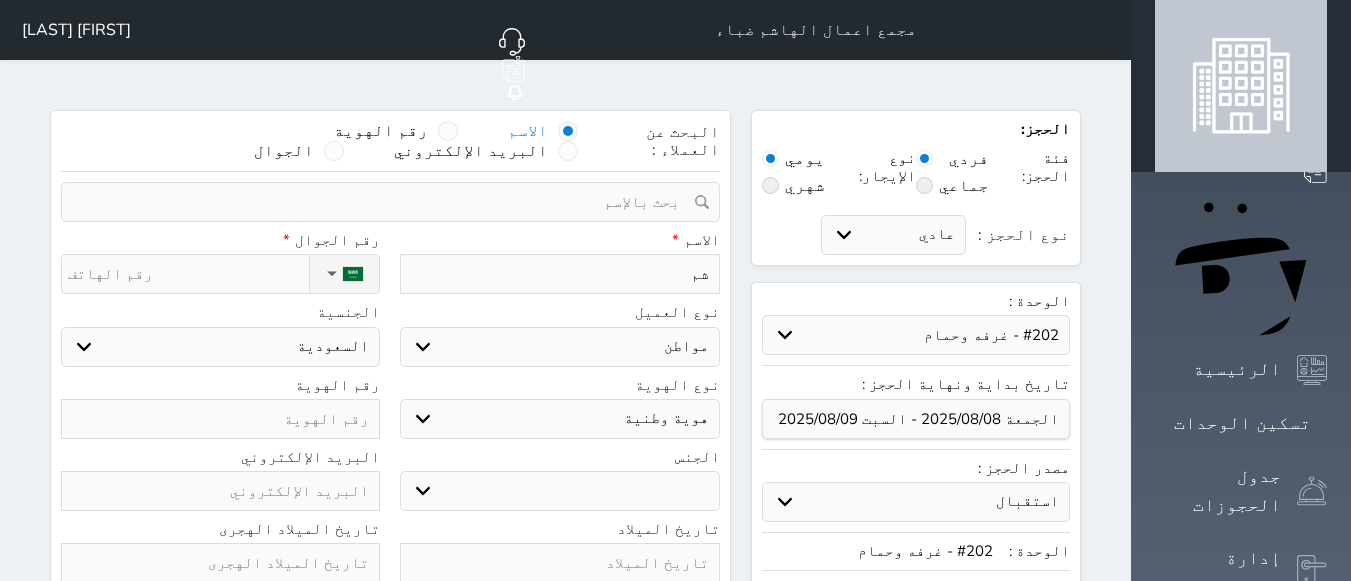 type on "[NAME]" 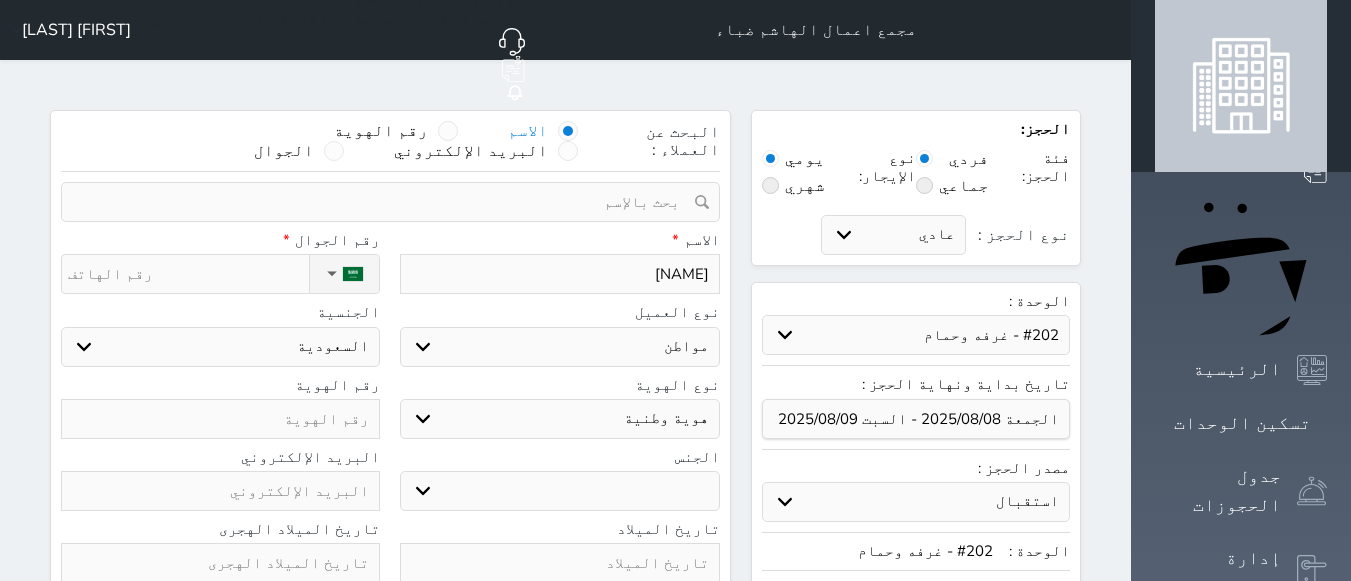 type on "شمشل" 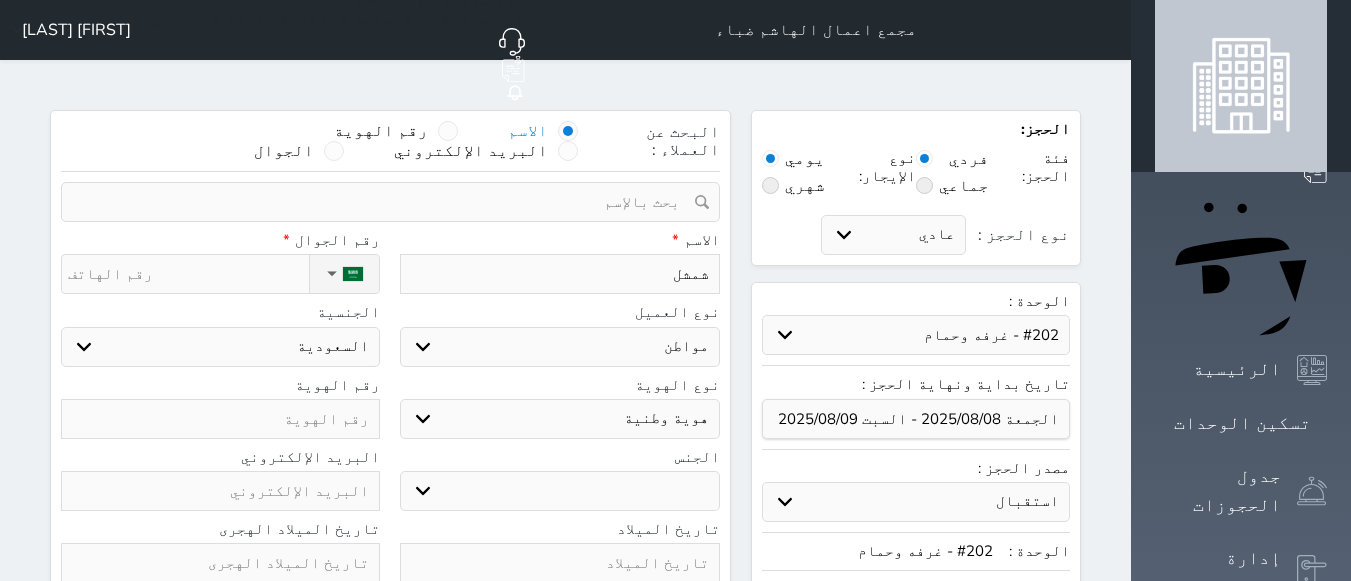 type on "[NAME]" 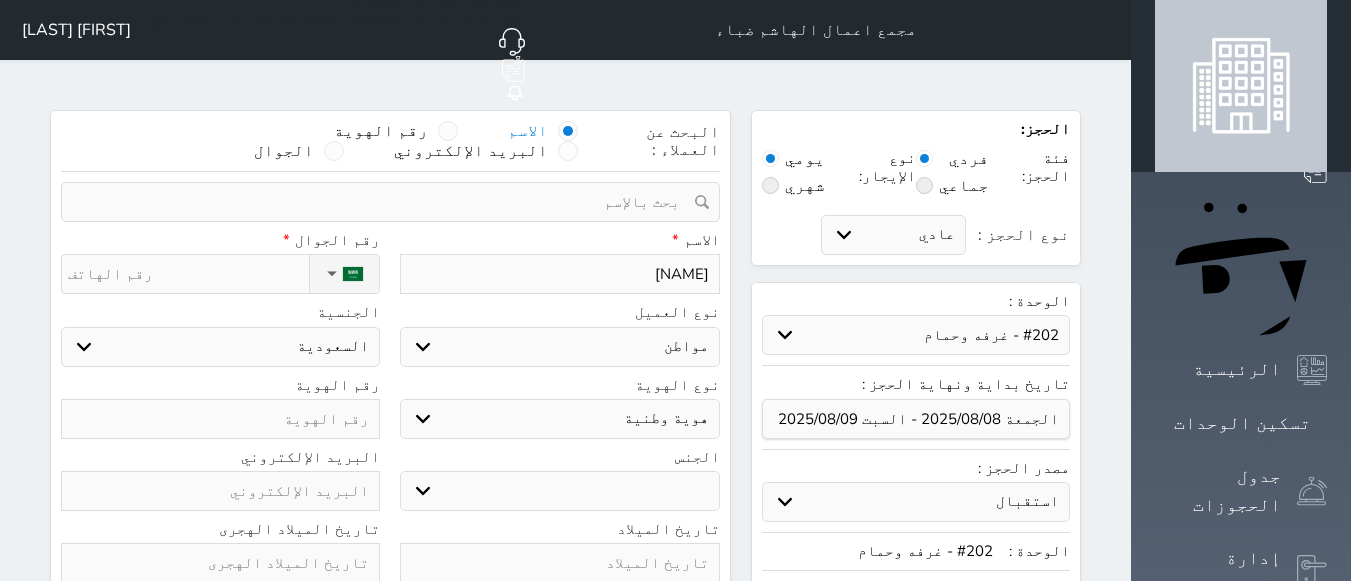 type on "[NAME]" 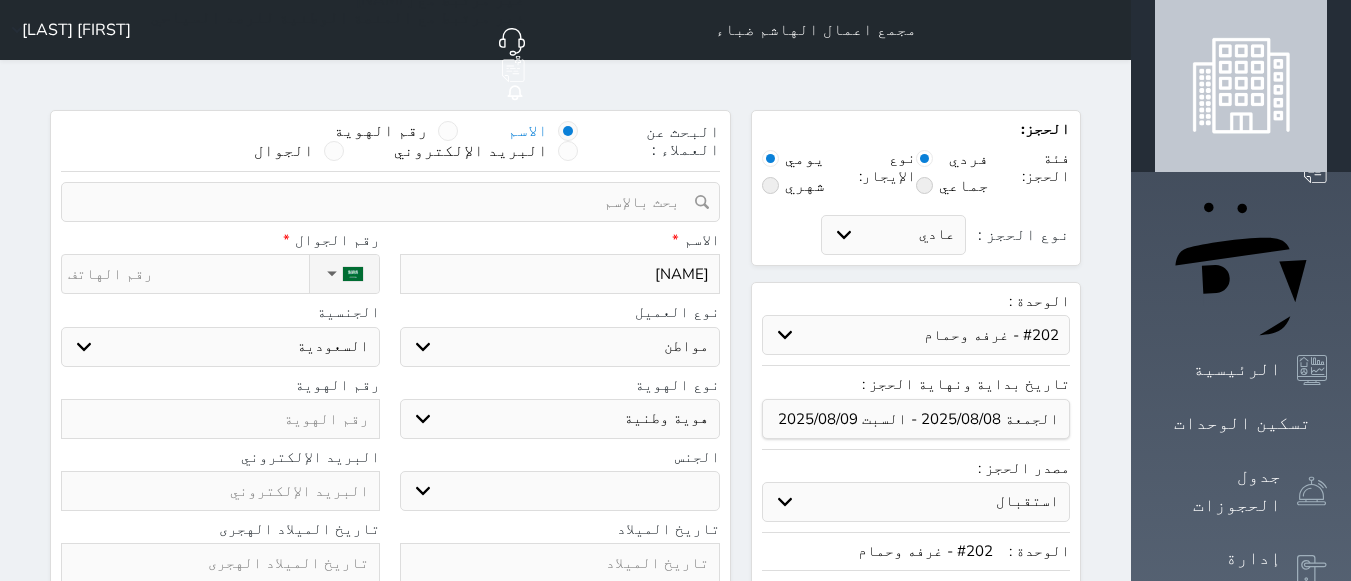 type on "[NAME]" 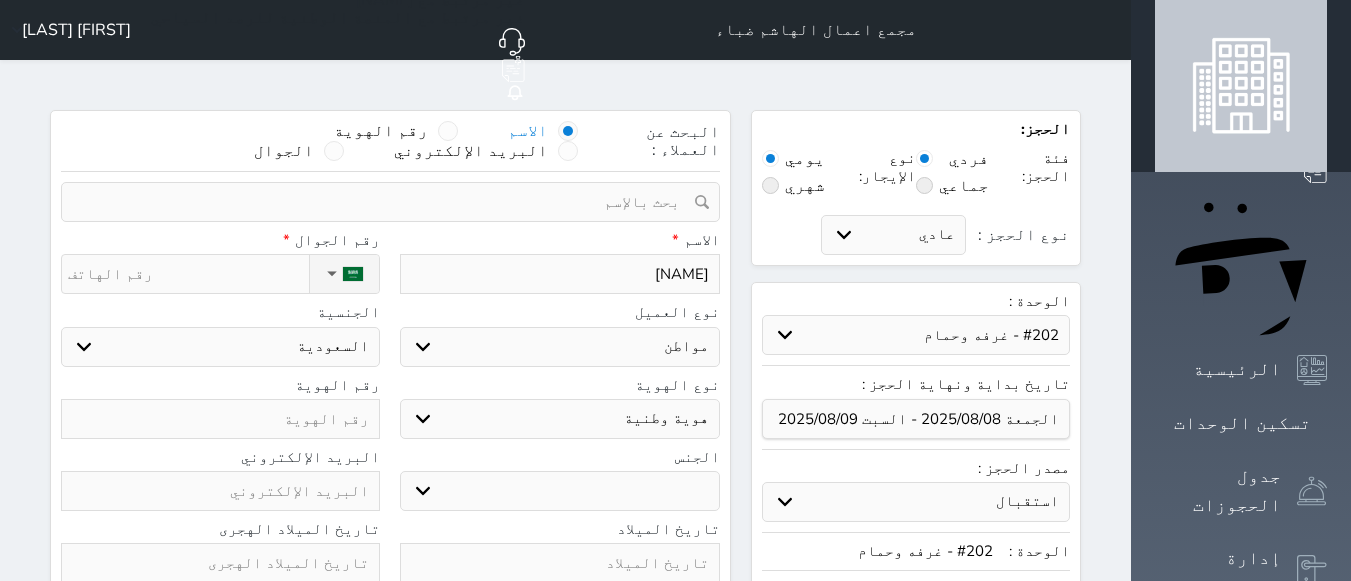 type on "[NAME]" 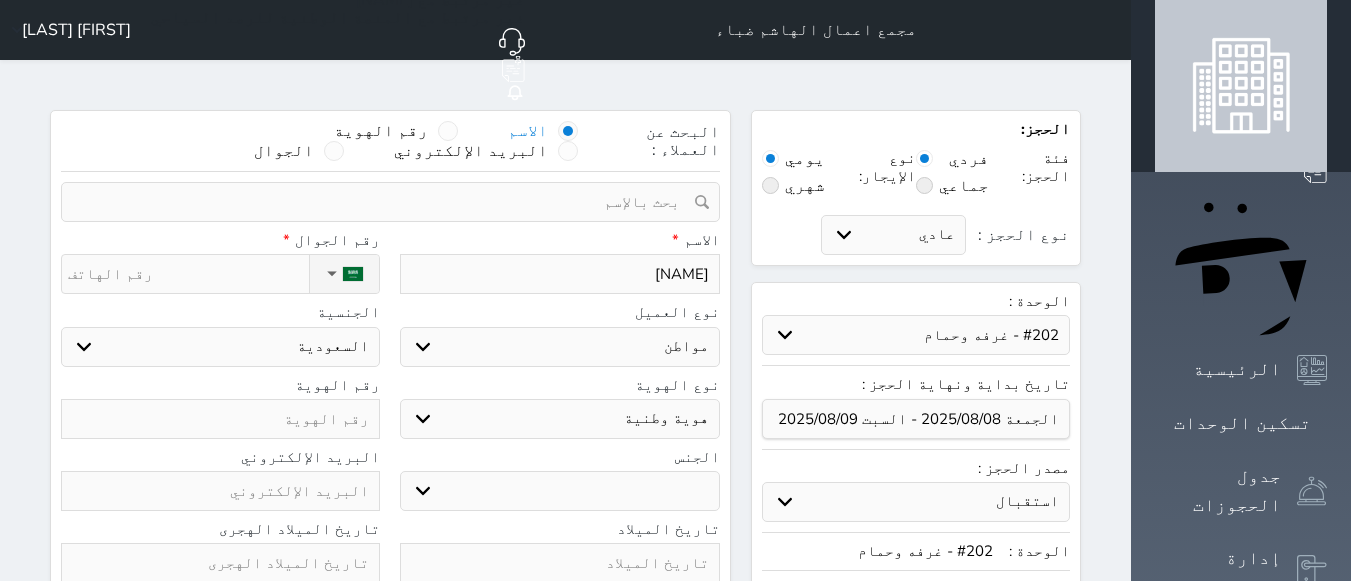 type on "[NAME]" 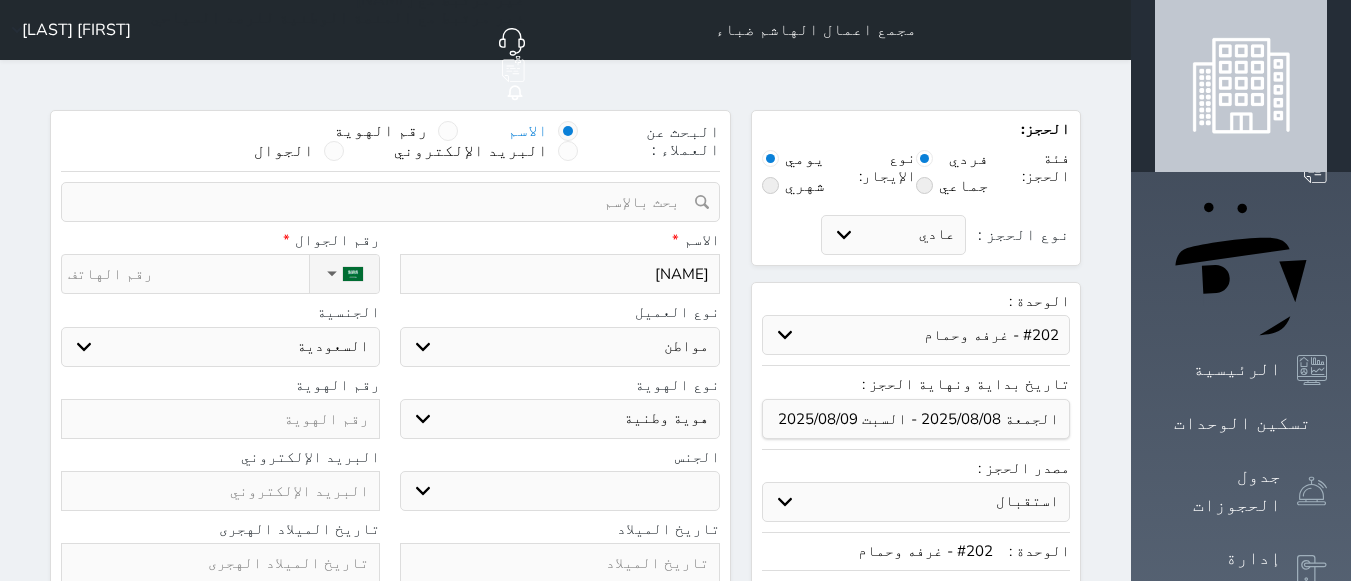 type on "[NAME]" 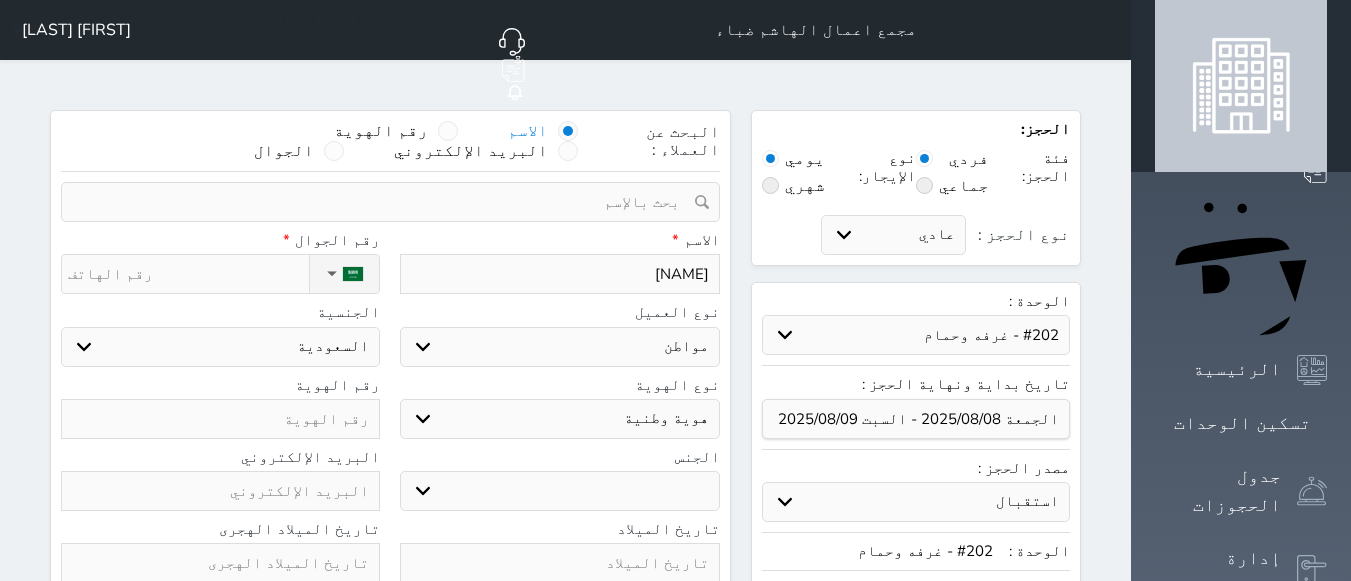 type on "[NAME]" 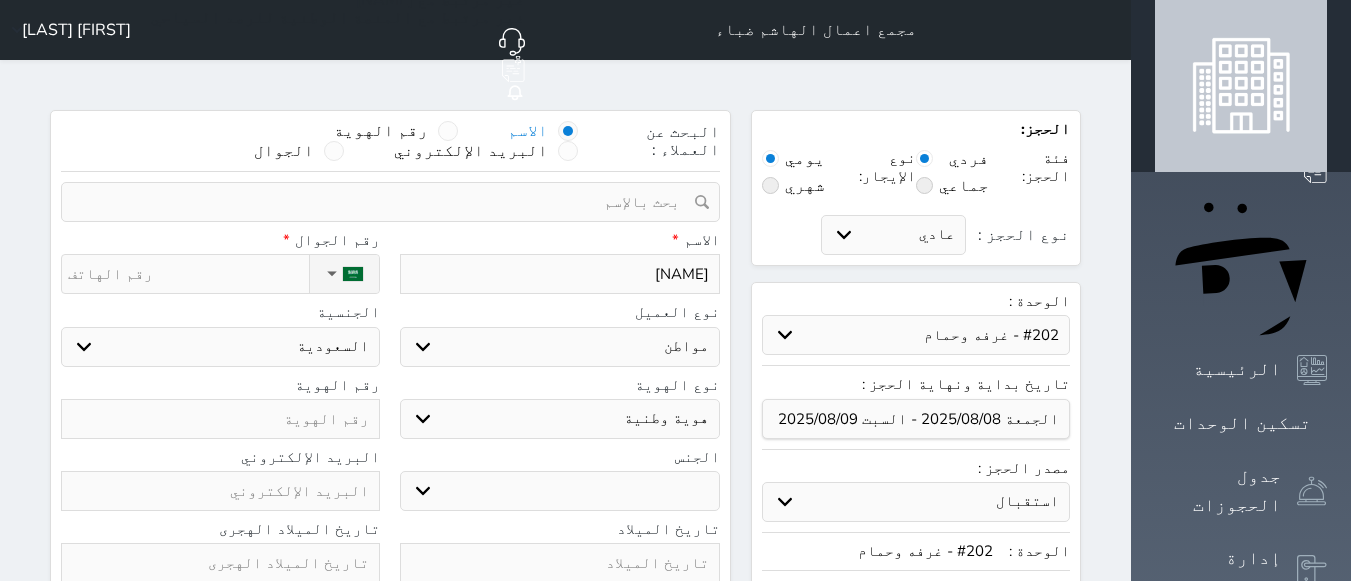 type on "[NAME]" 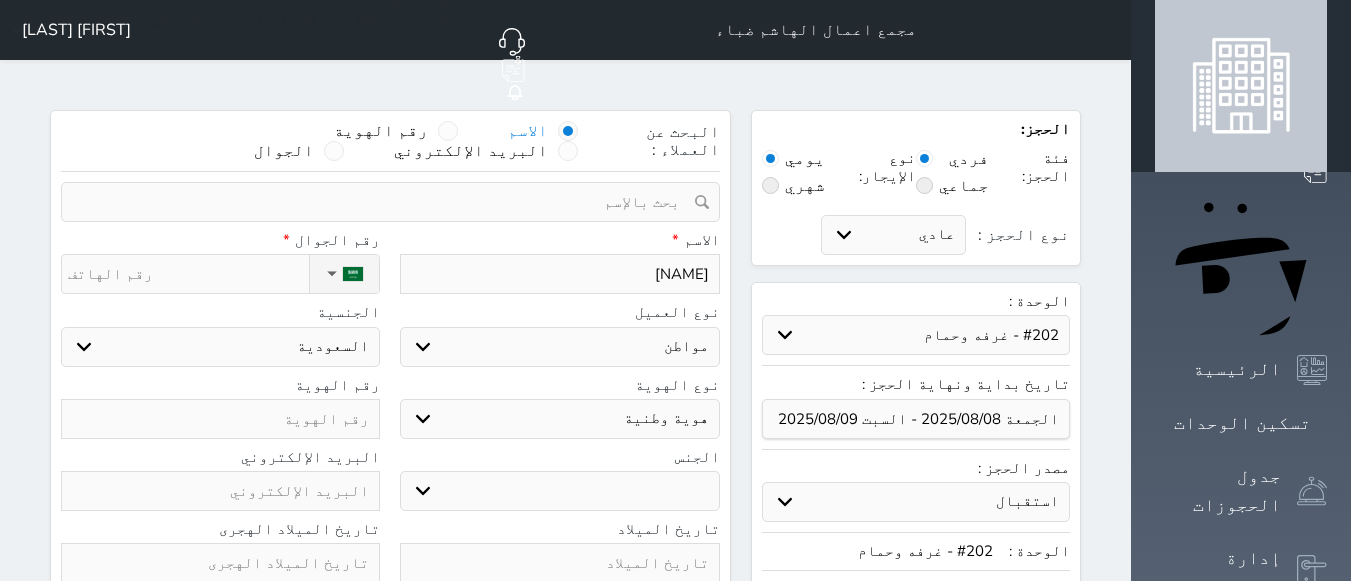 type on "[NAME]" 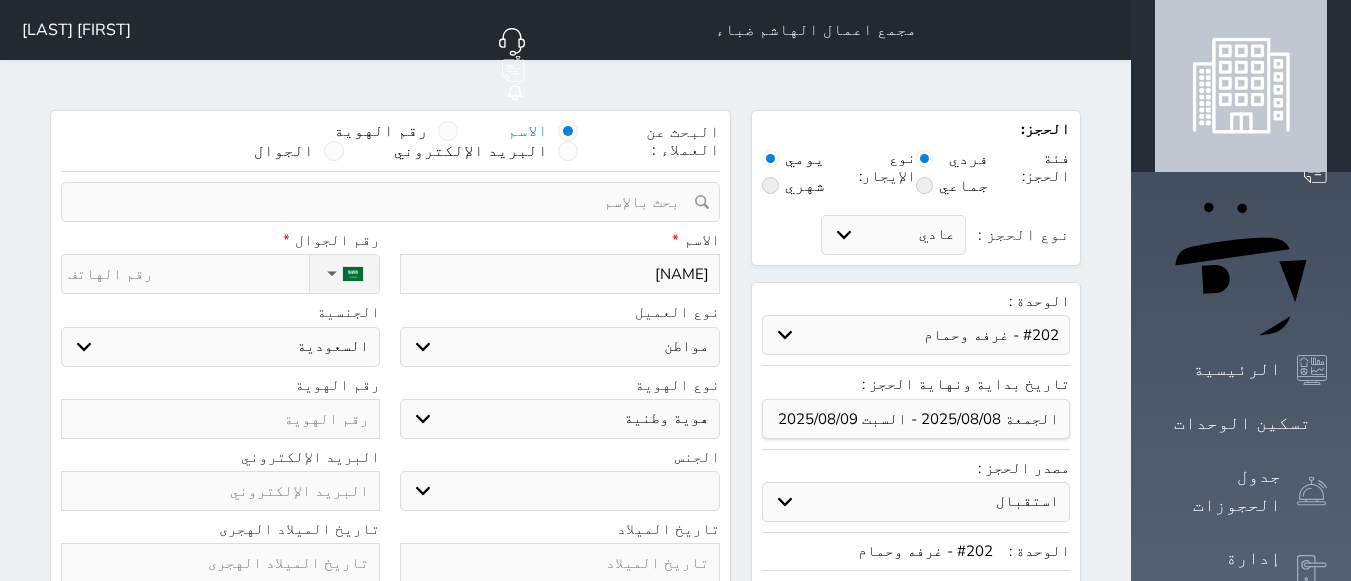 type on "[NAME]" 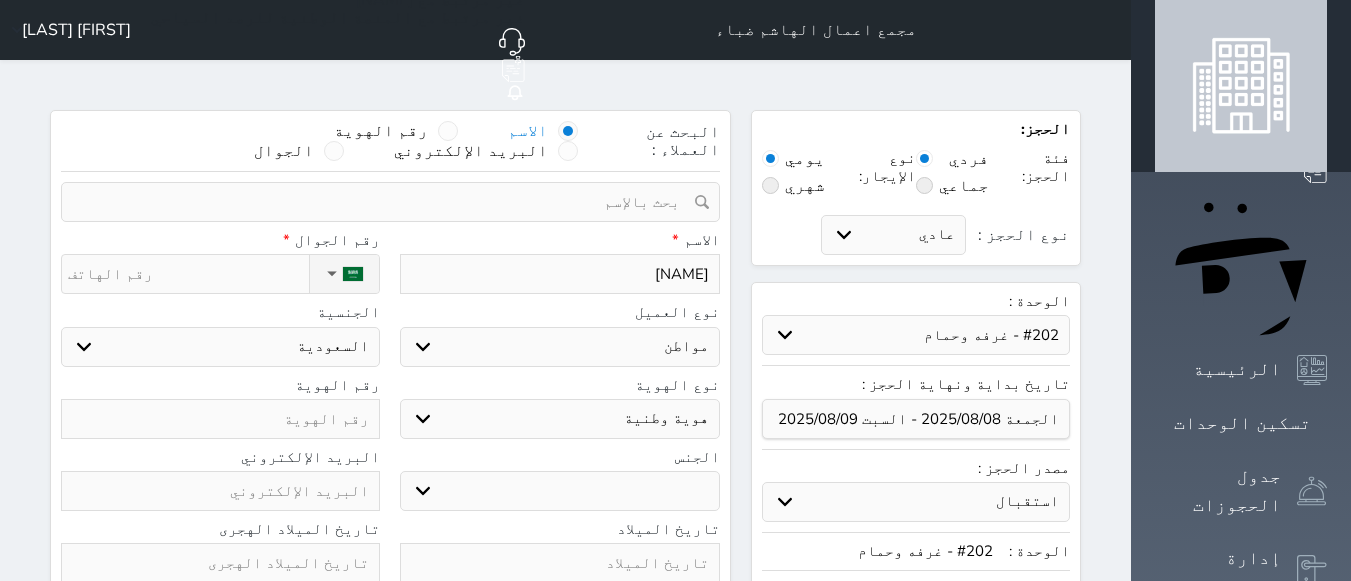 type on "[NAME]" 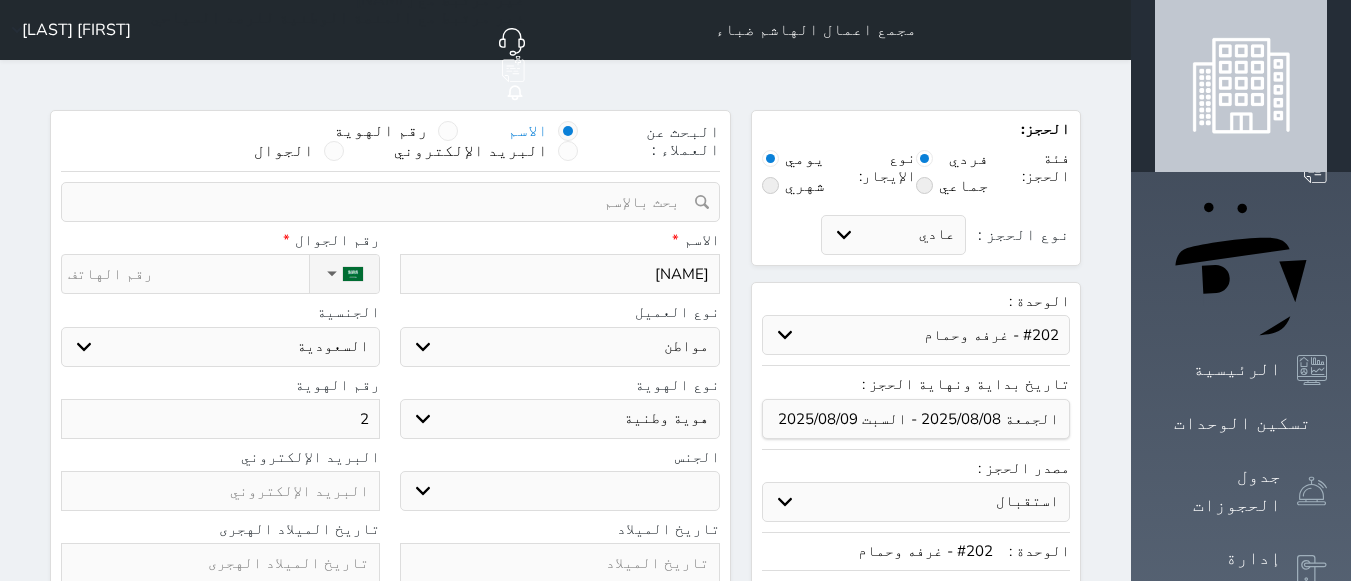 type on "25" 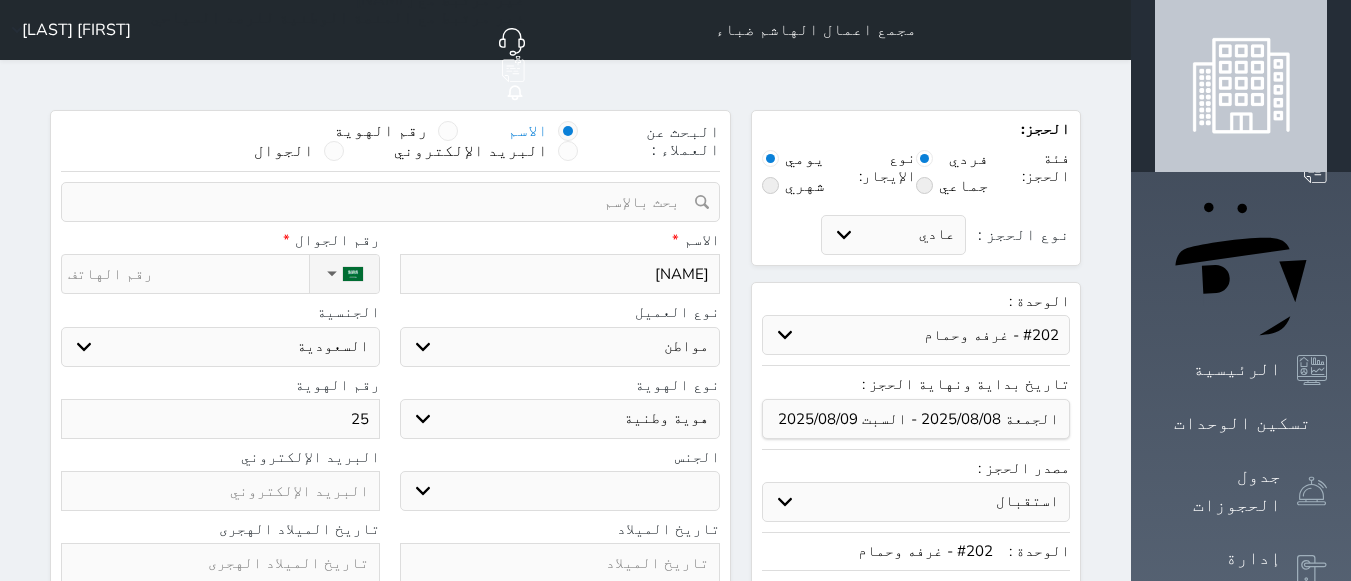 select 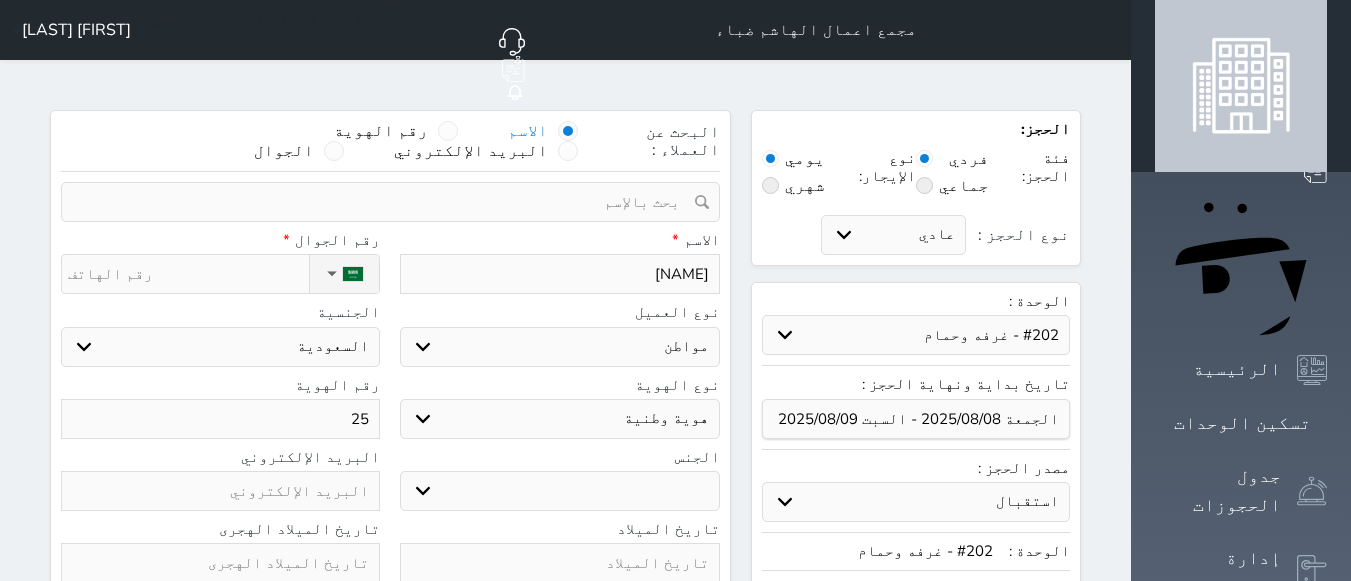 type on "[NUMBER]" 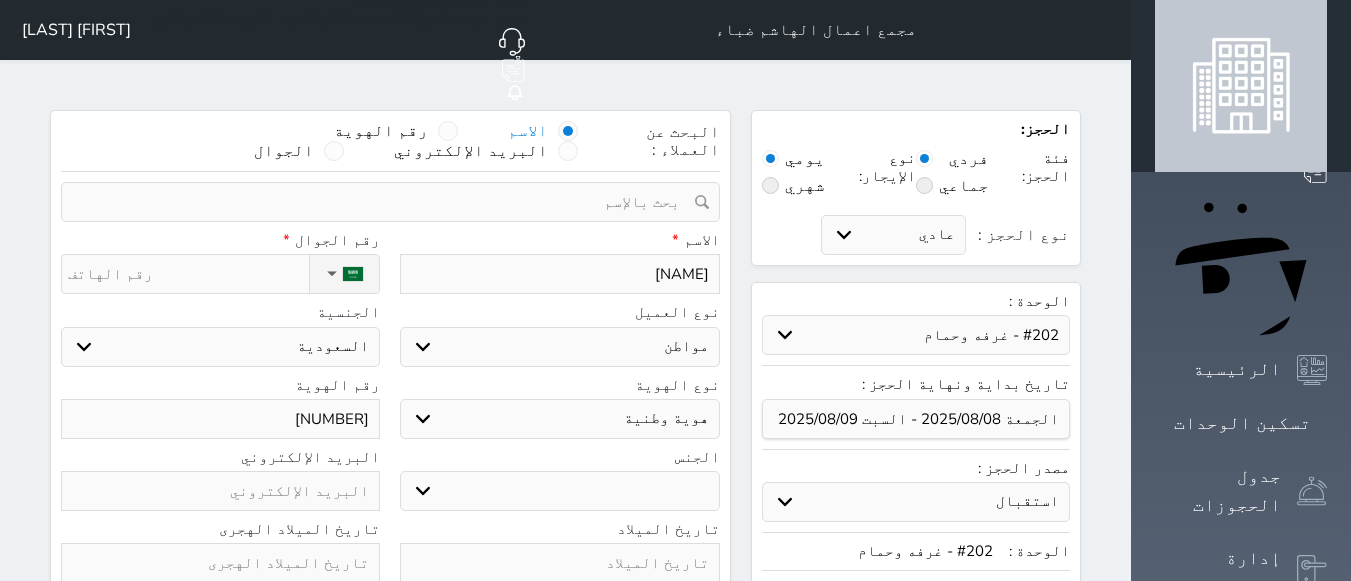 type on "[NUMBER]" 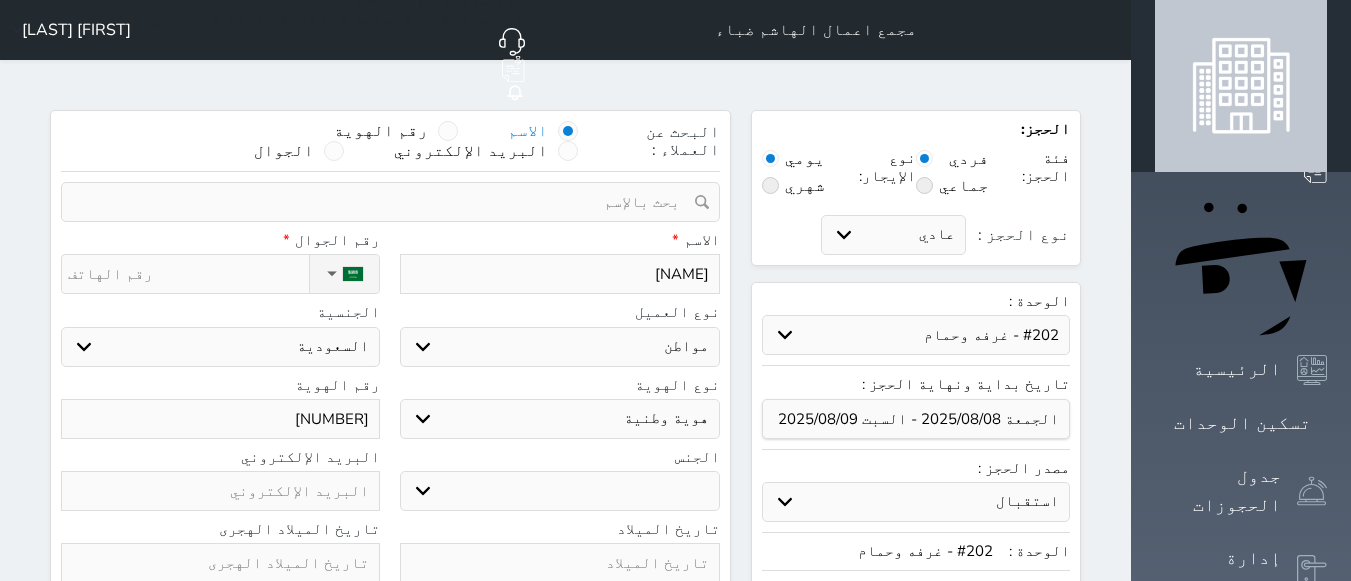 type on "[NUMBER]" 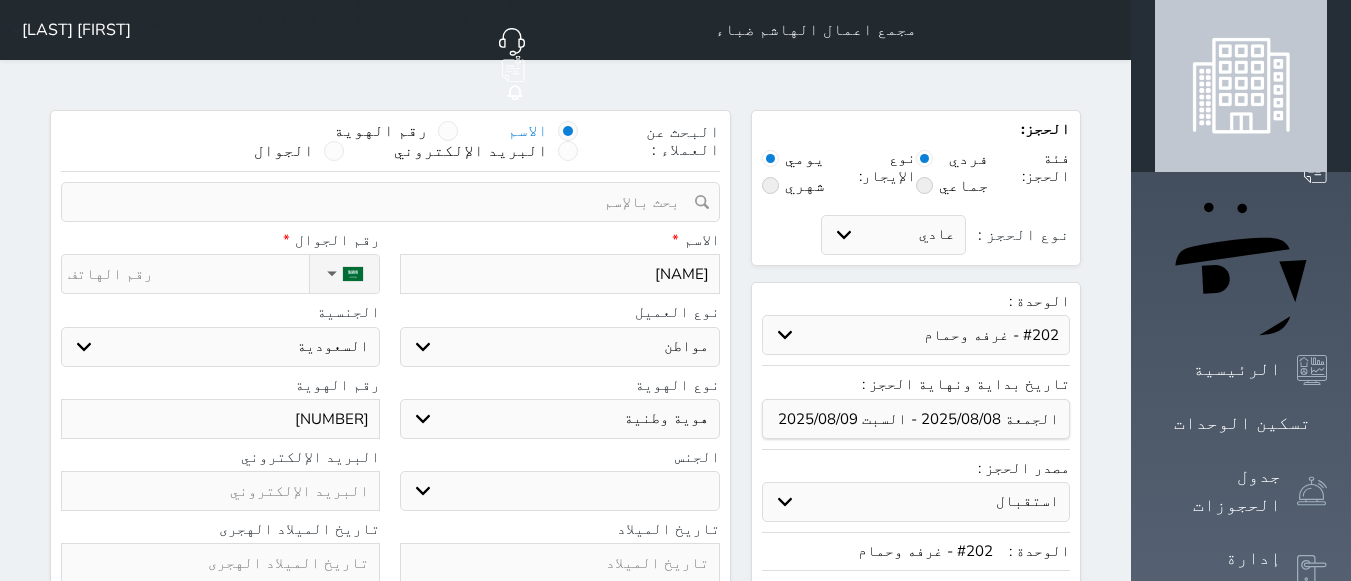 type on "[NUMBER]" 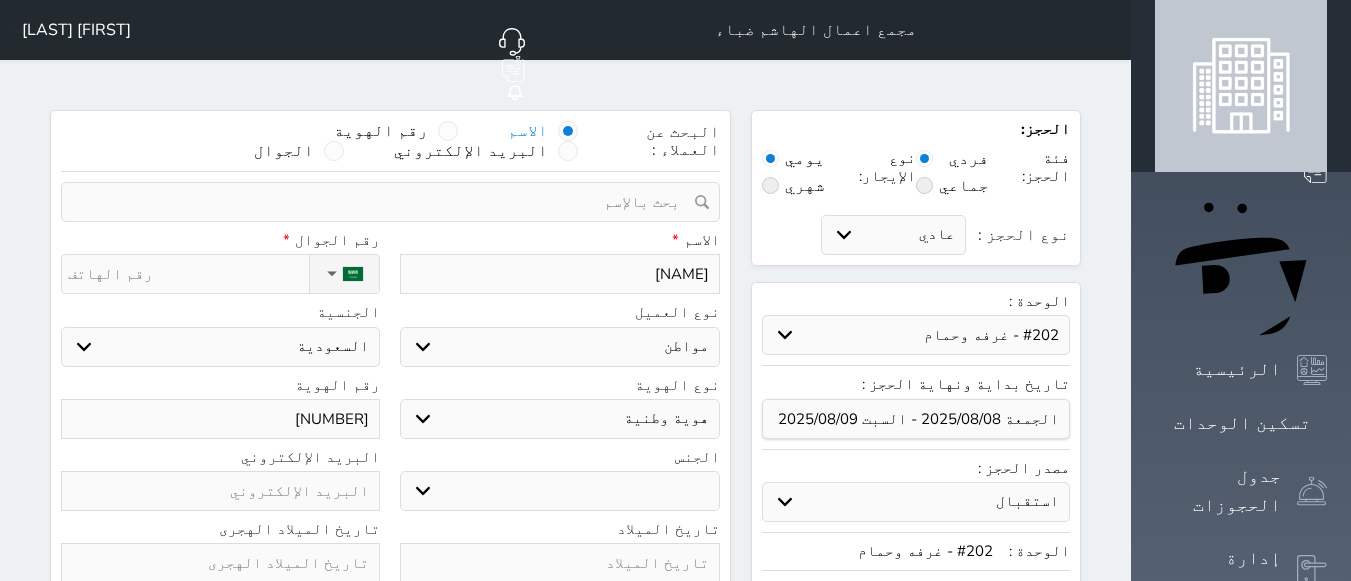 type on "[NUMBER]" 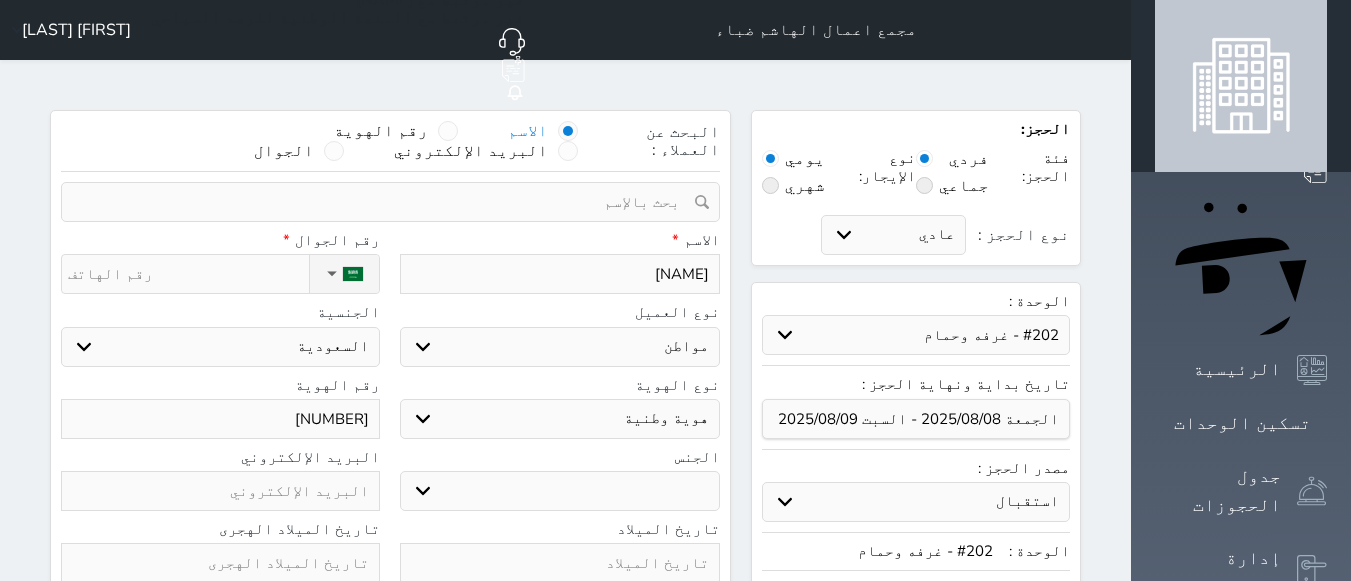 type on "251820360" 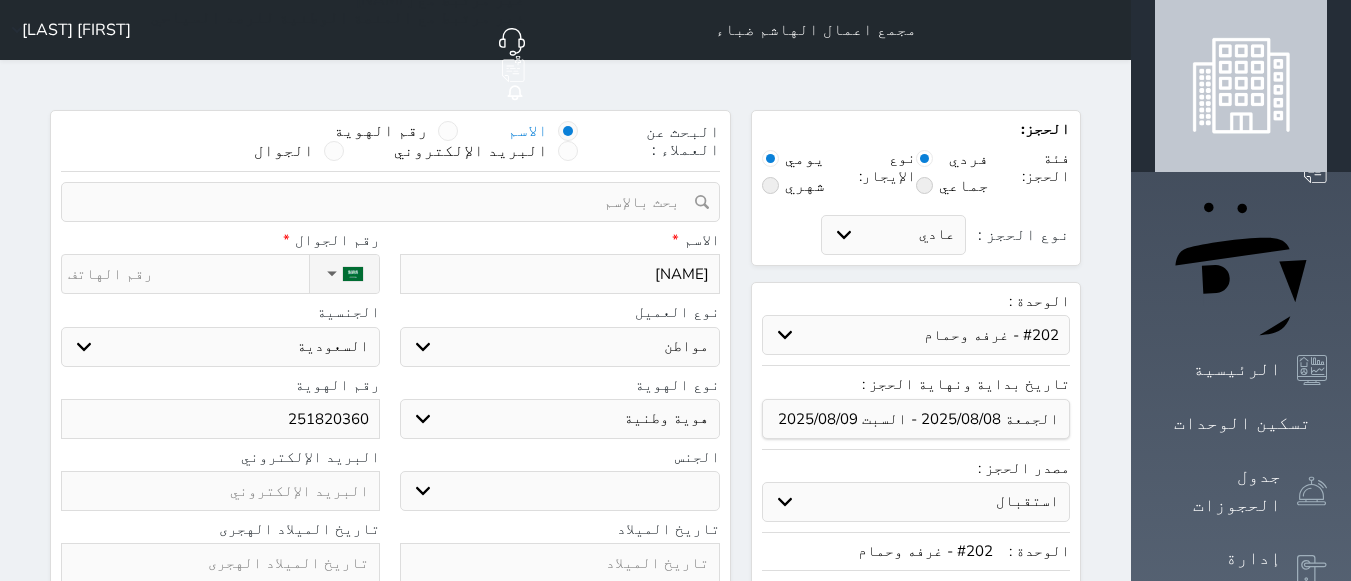 type on "[NUMBER]" 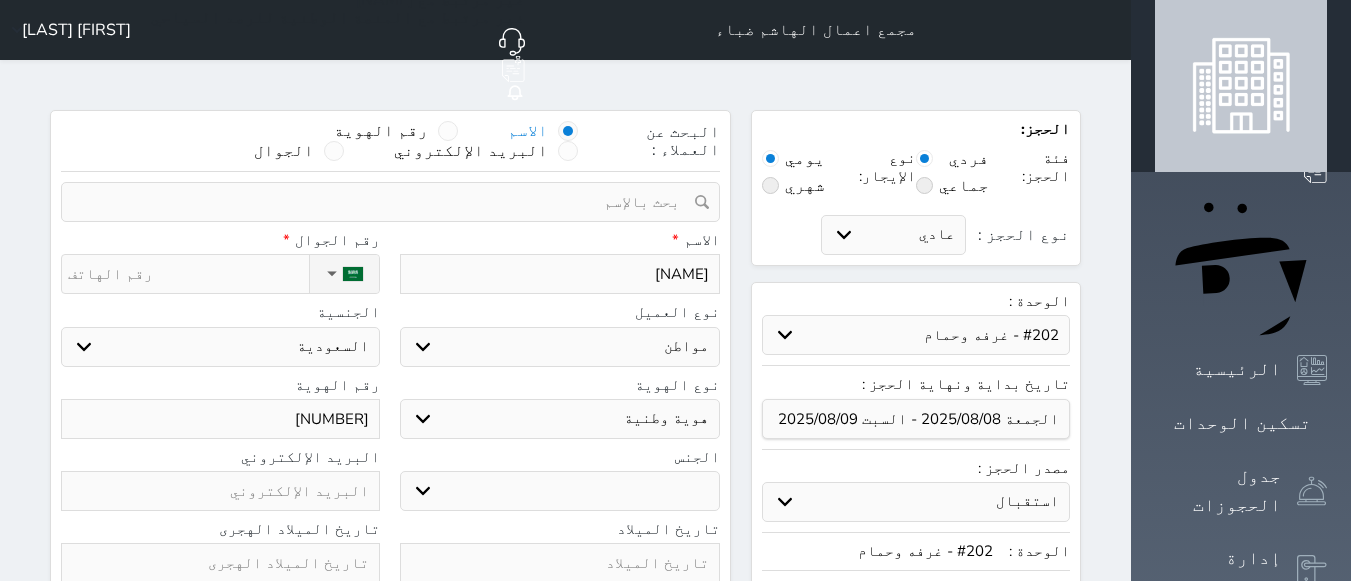 type on "[NUMBER]" 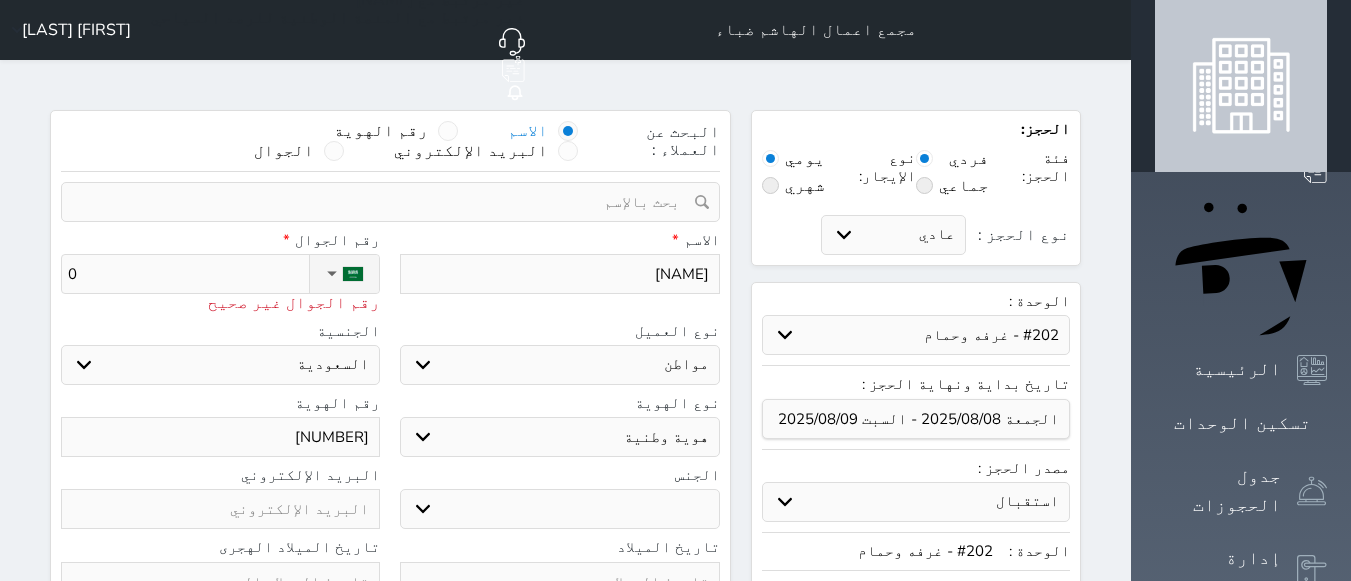 type on "05" 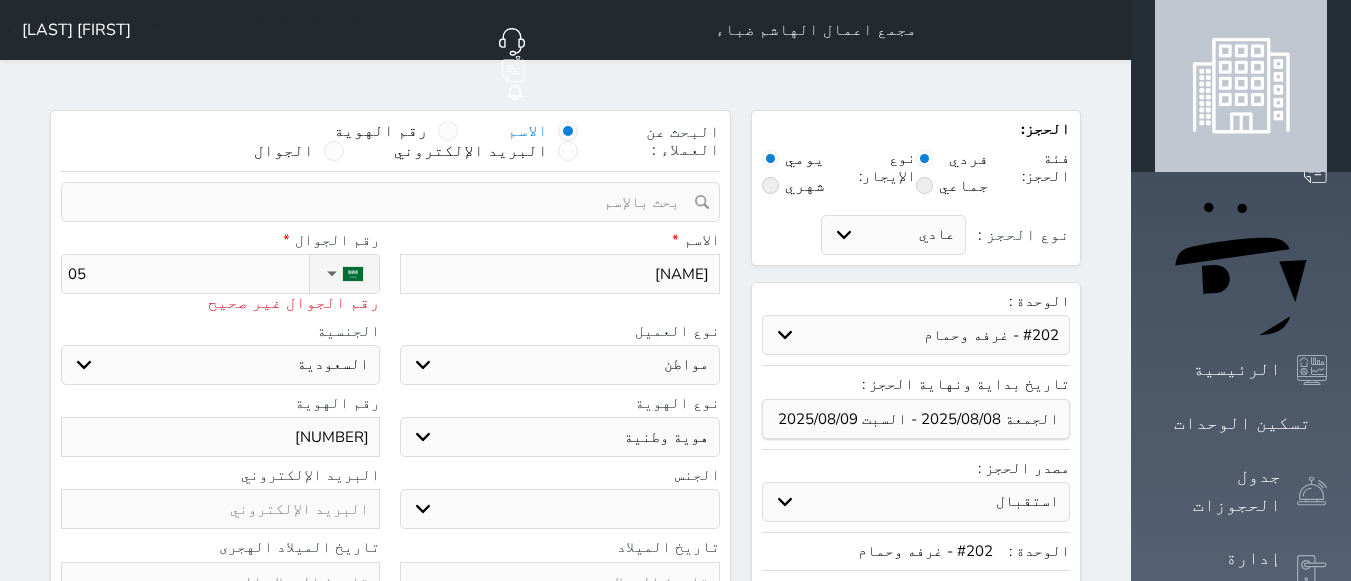 type on "057" 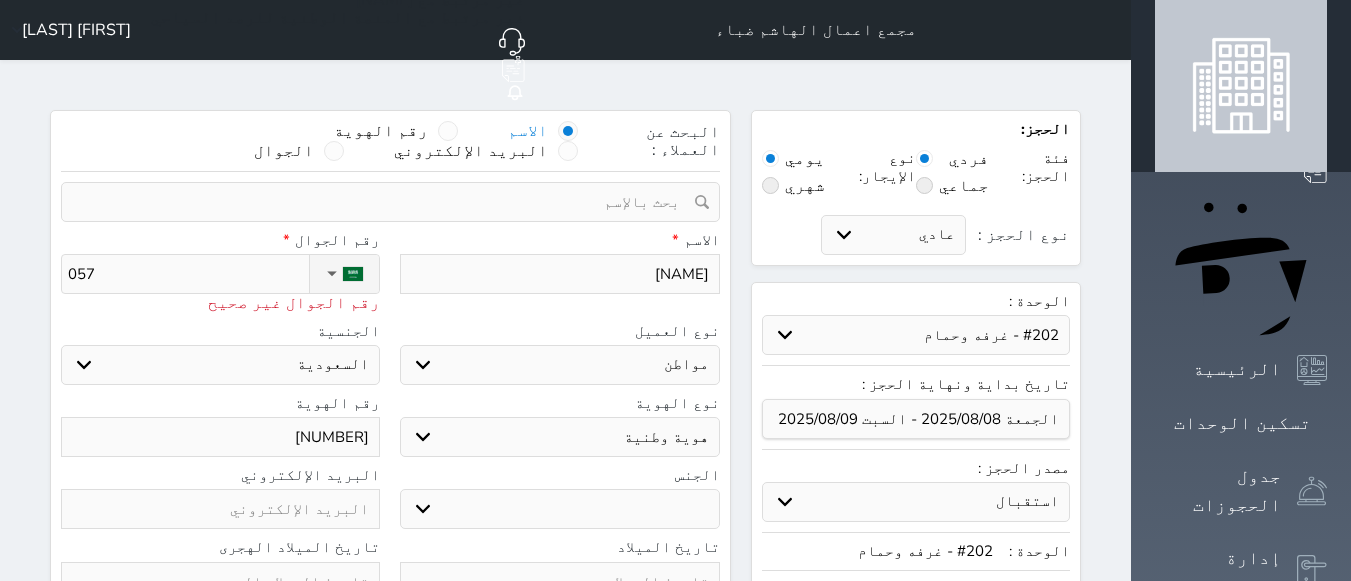 type on "[PHONE]" 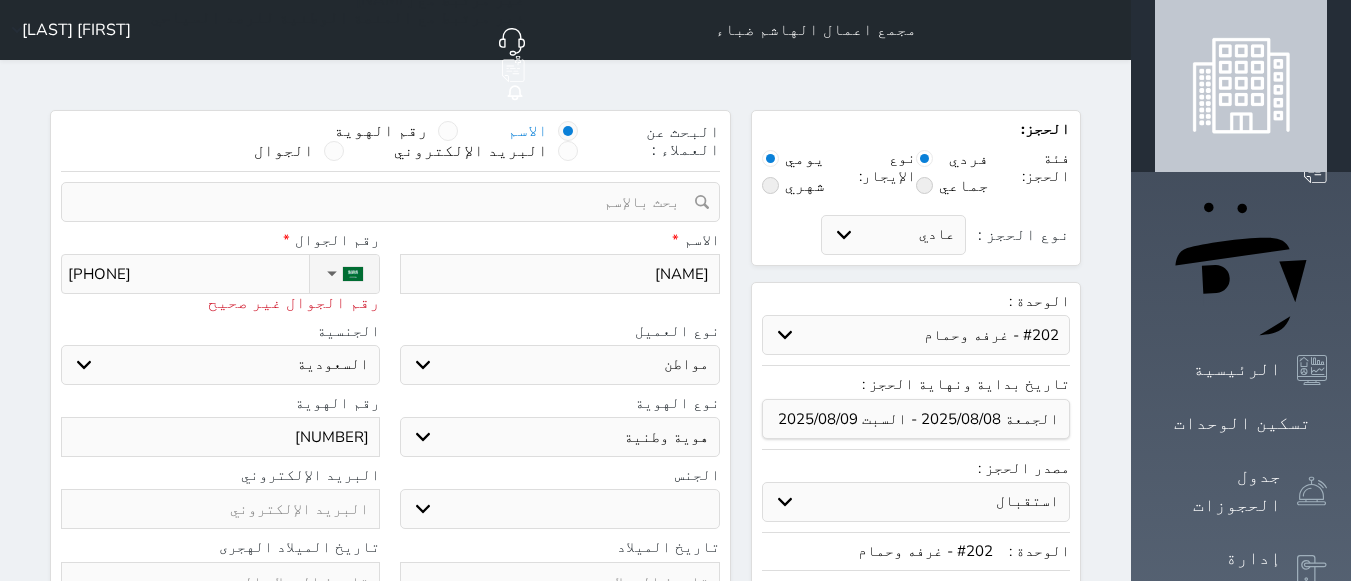type on "[PHONE]" 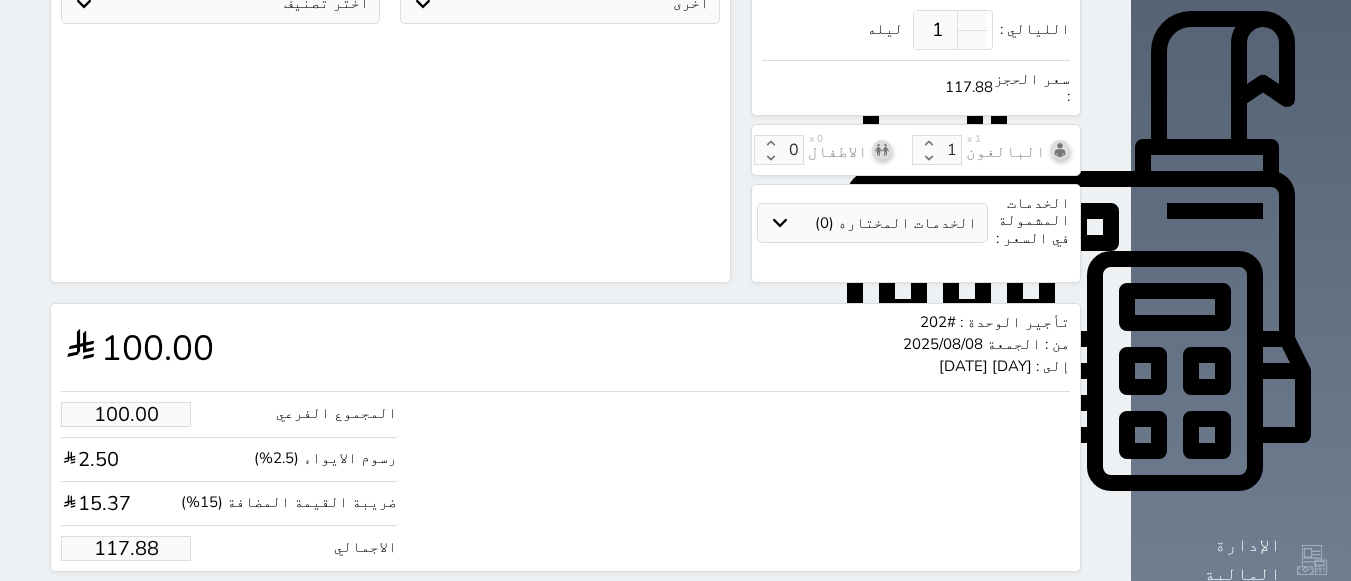 scroll, scrollTop: 646, scrollLeft: 0, axis: vertical 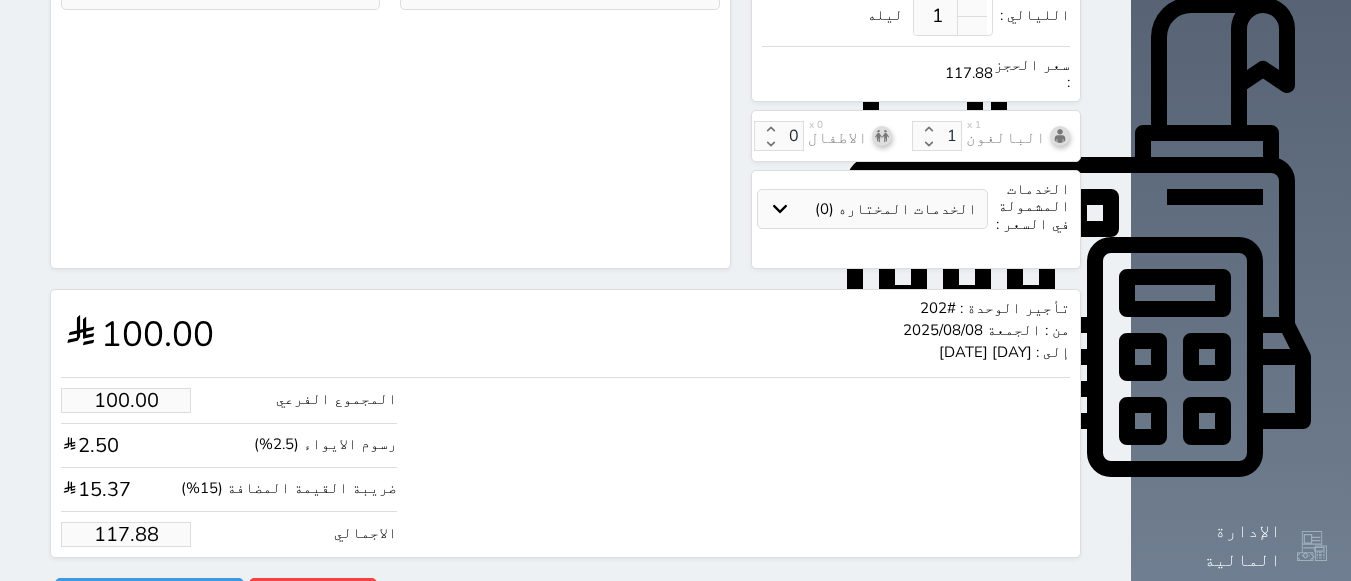 type on "[PHONE]" 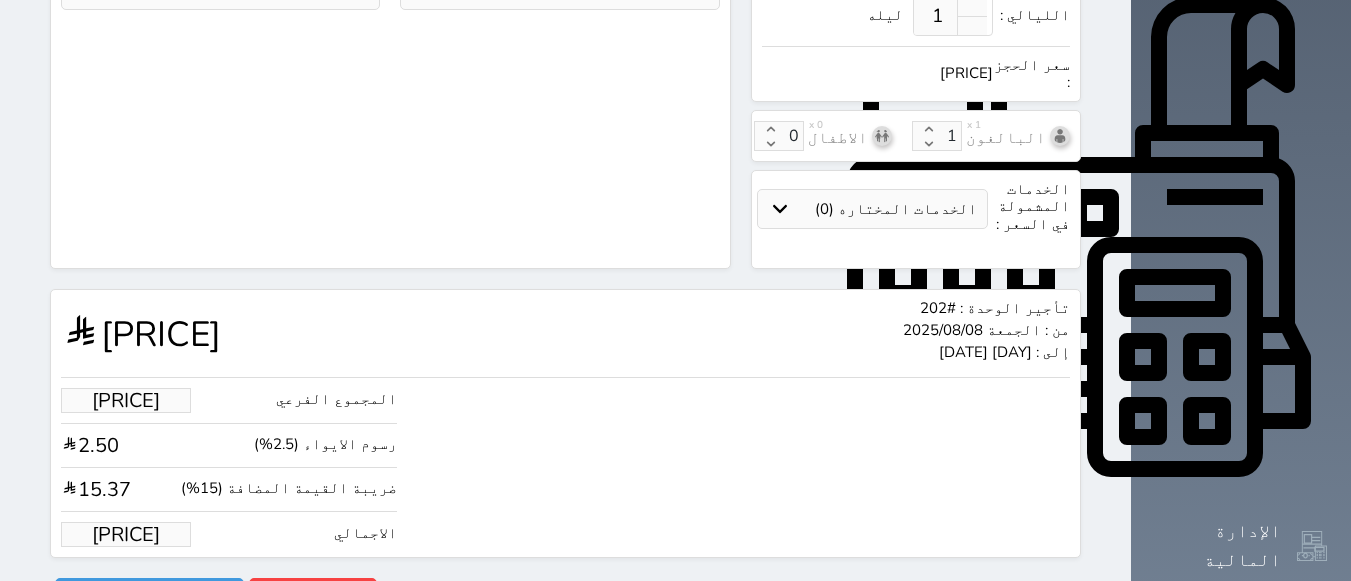 type on "99.26" 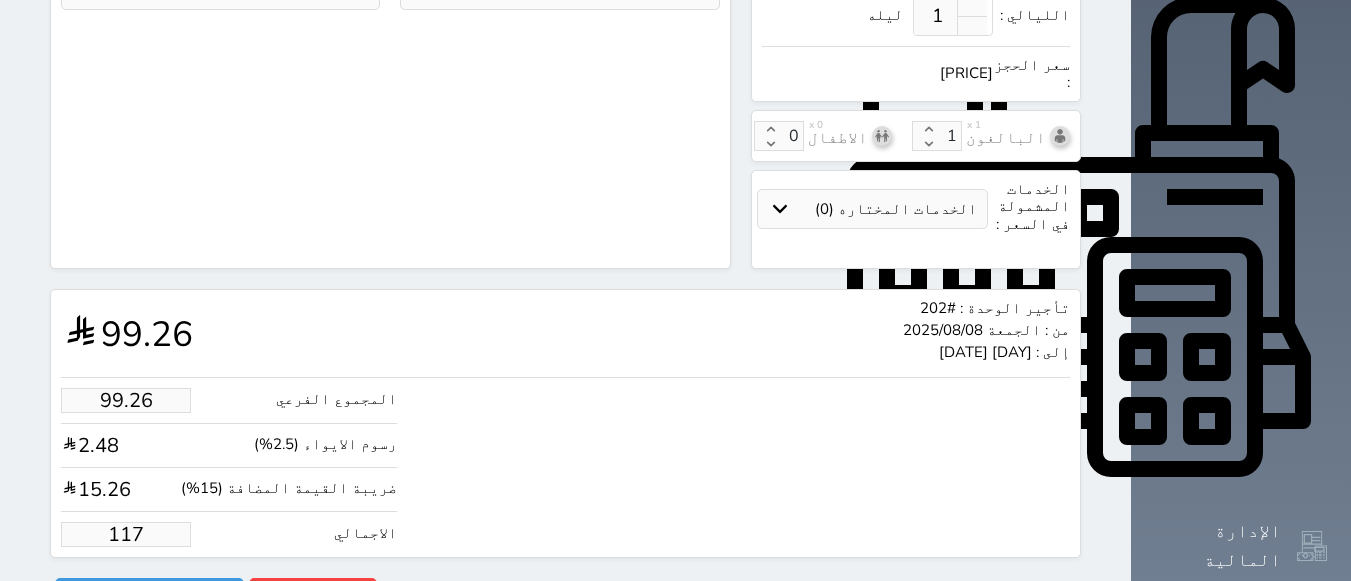 type on "11" 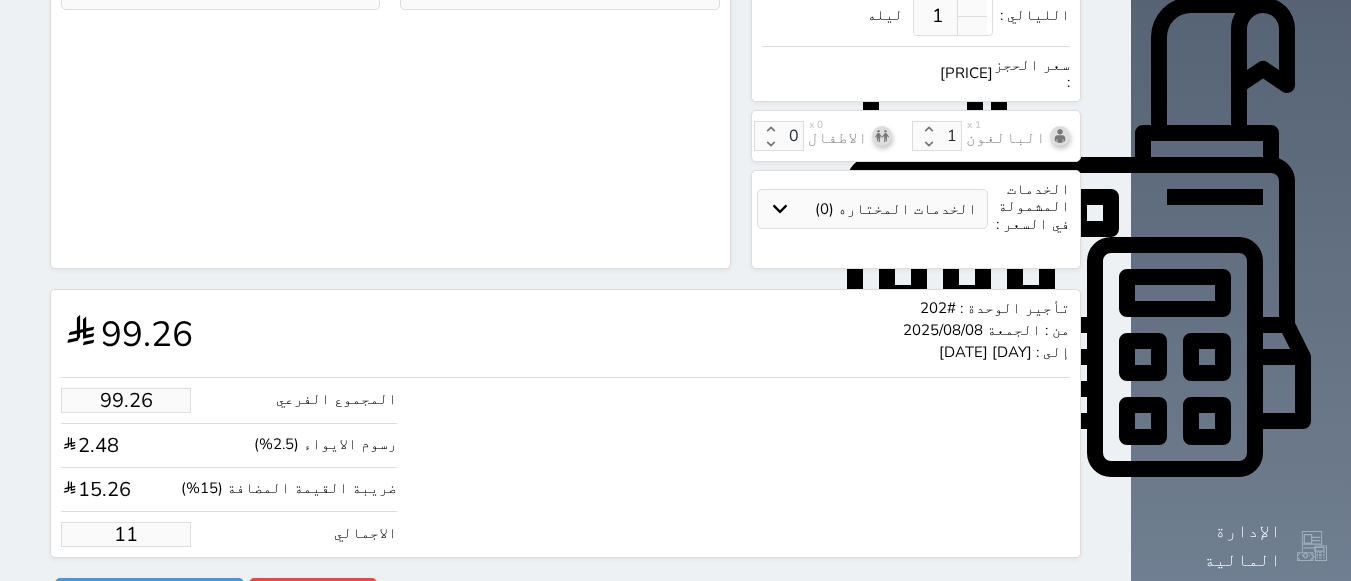 type on "9.33" 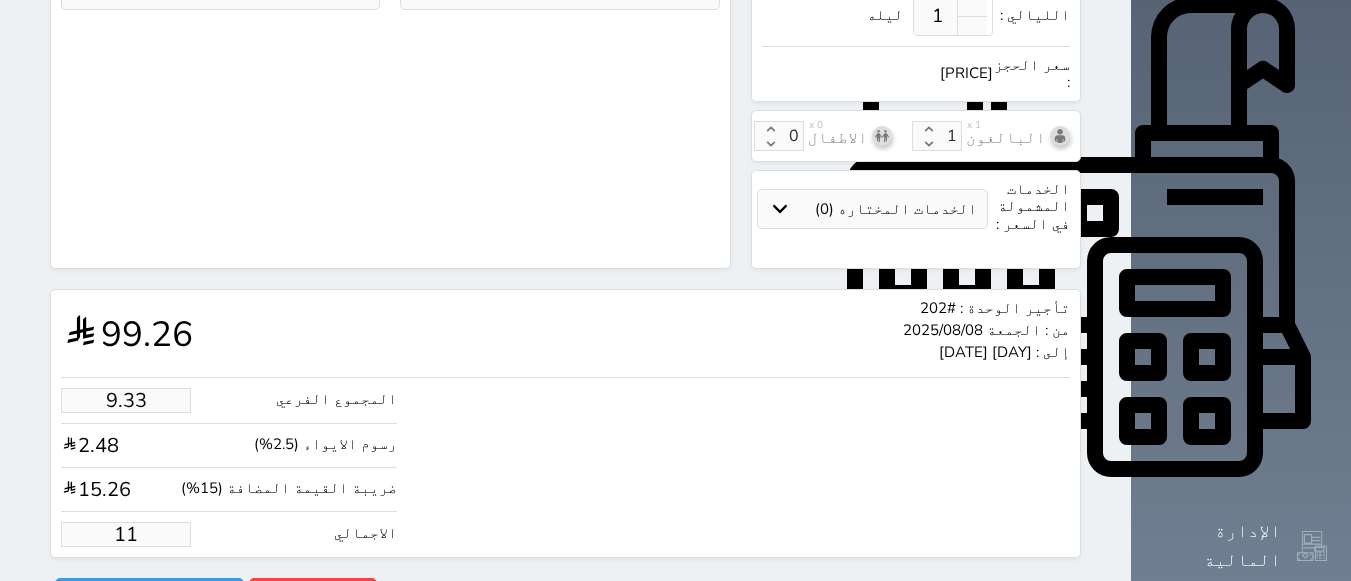 type on "1.17875" 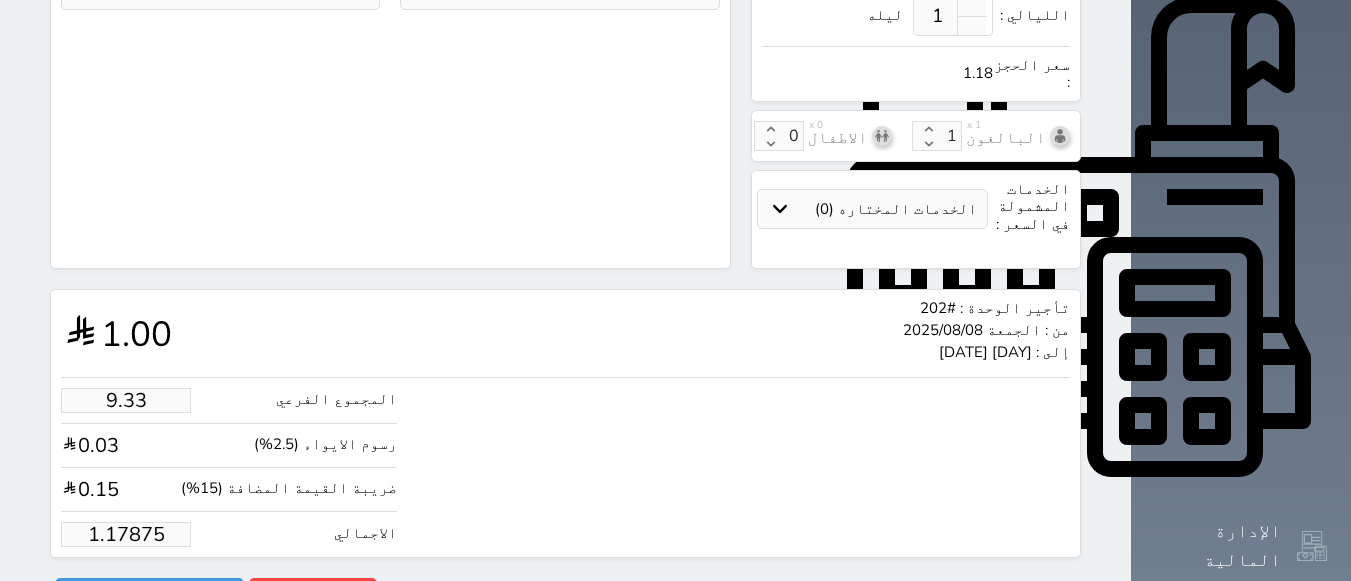 type on "1.00" 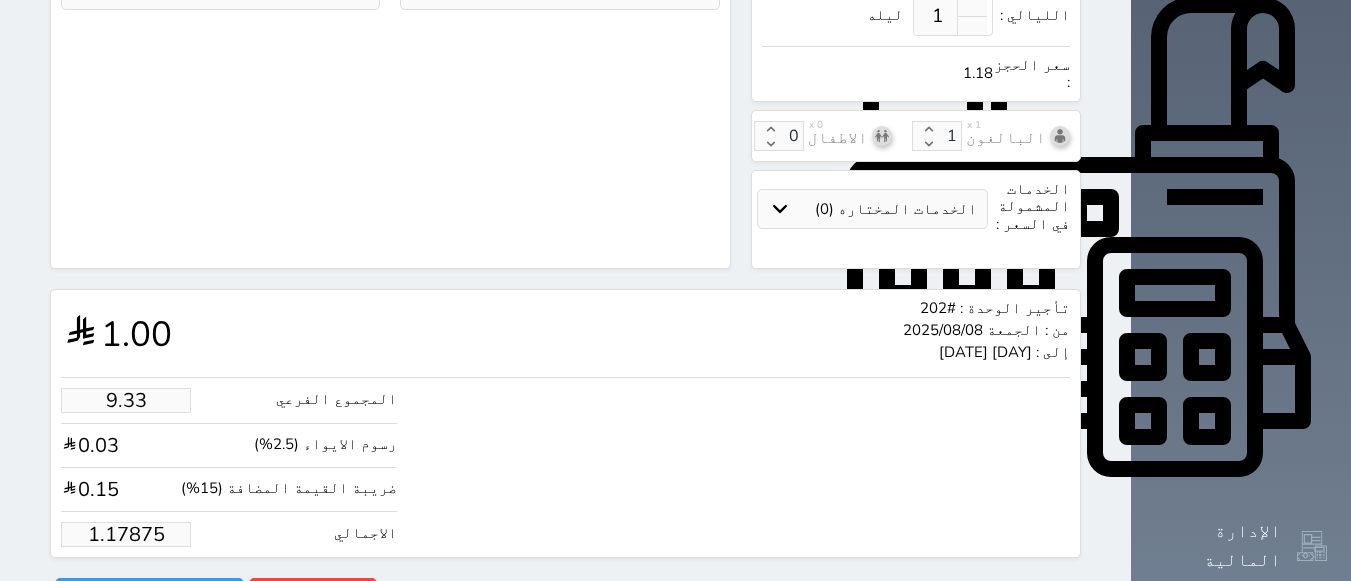 select 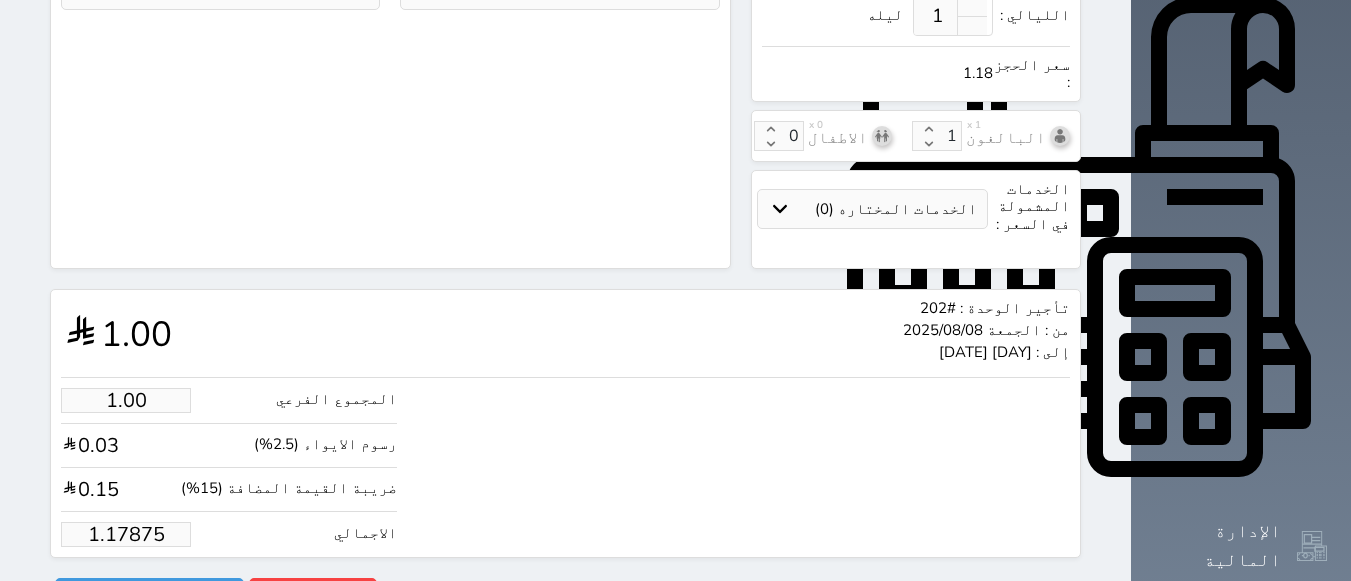 type on "1.1787" 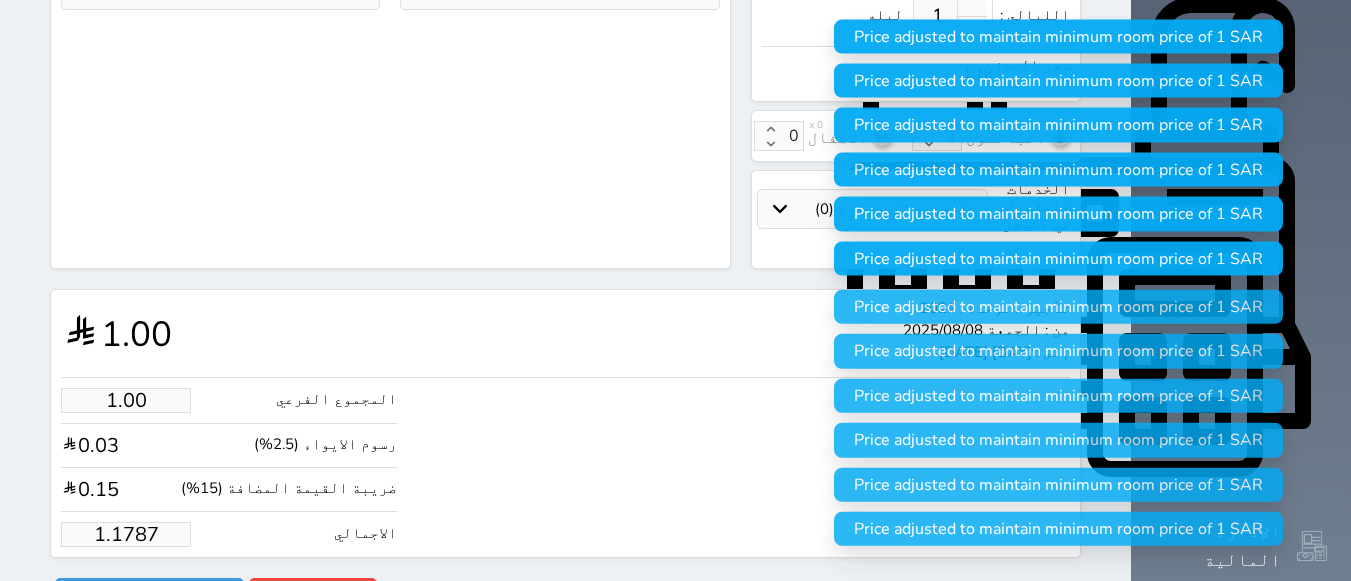 type on "1.178" 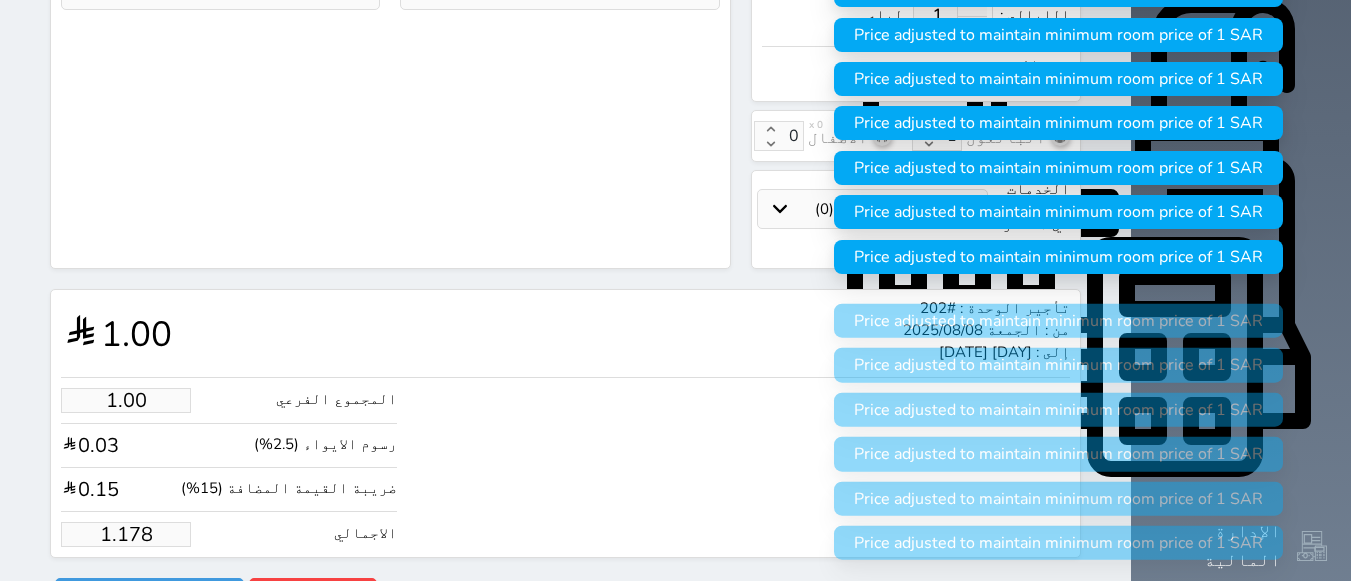 type on "1.17" 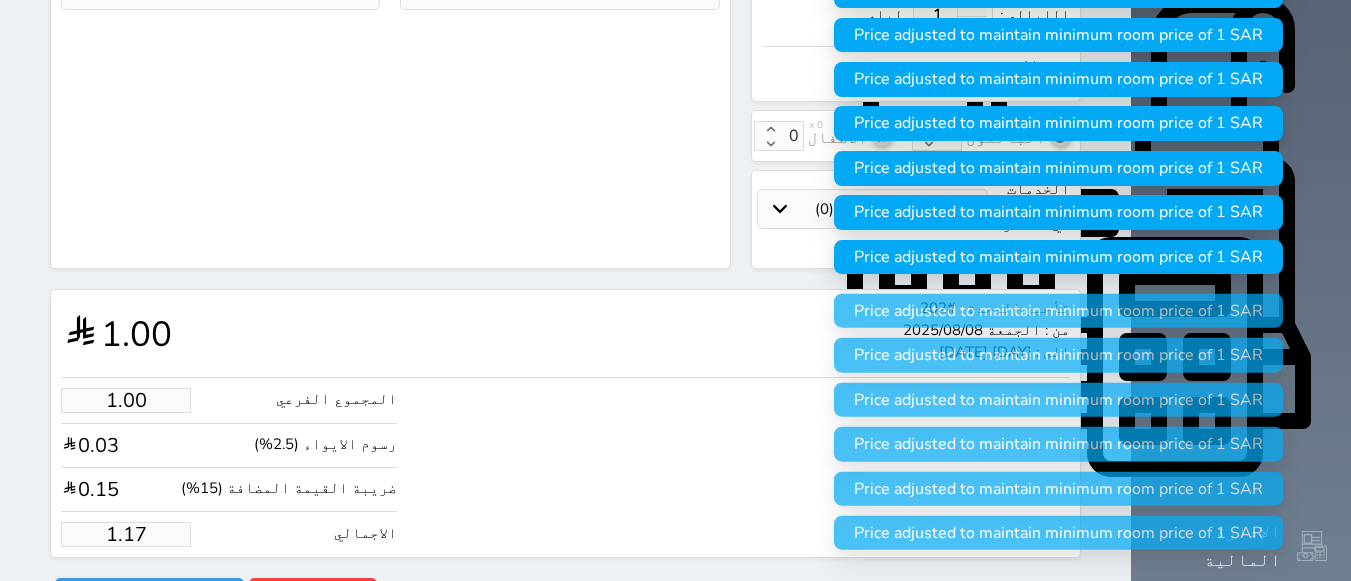 type on "1.1" 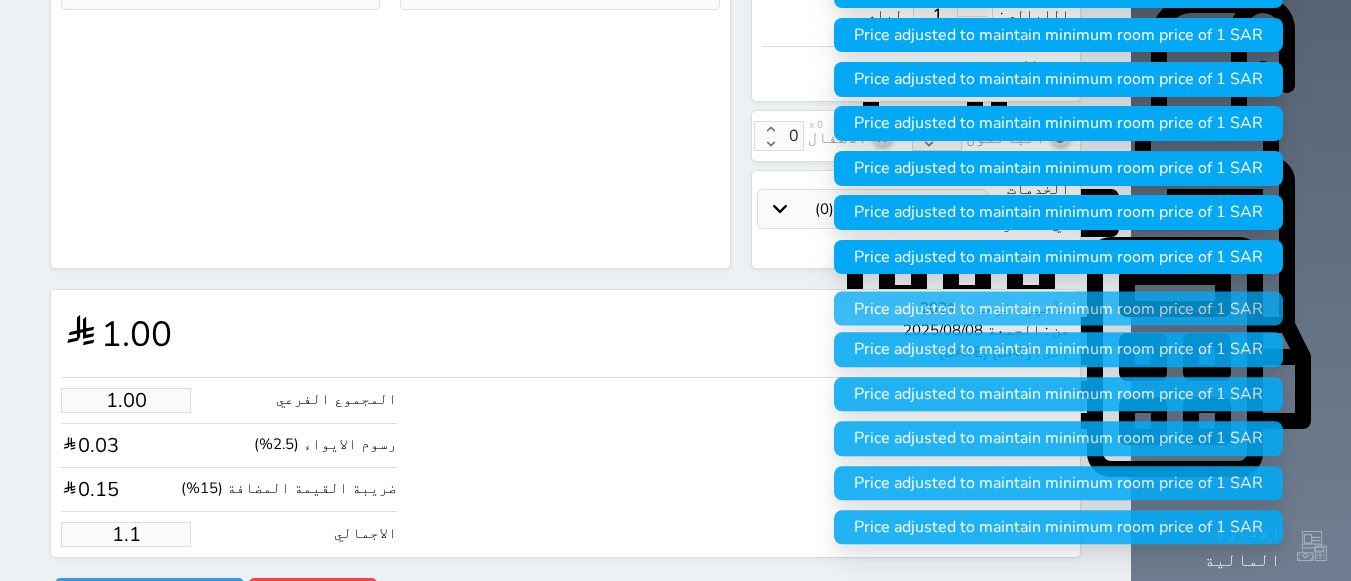 type on "1." 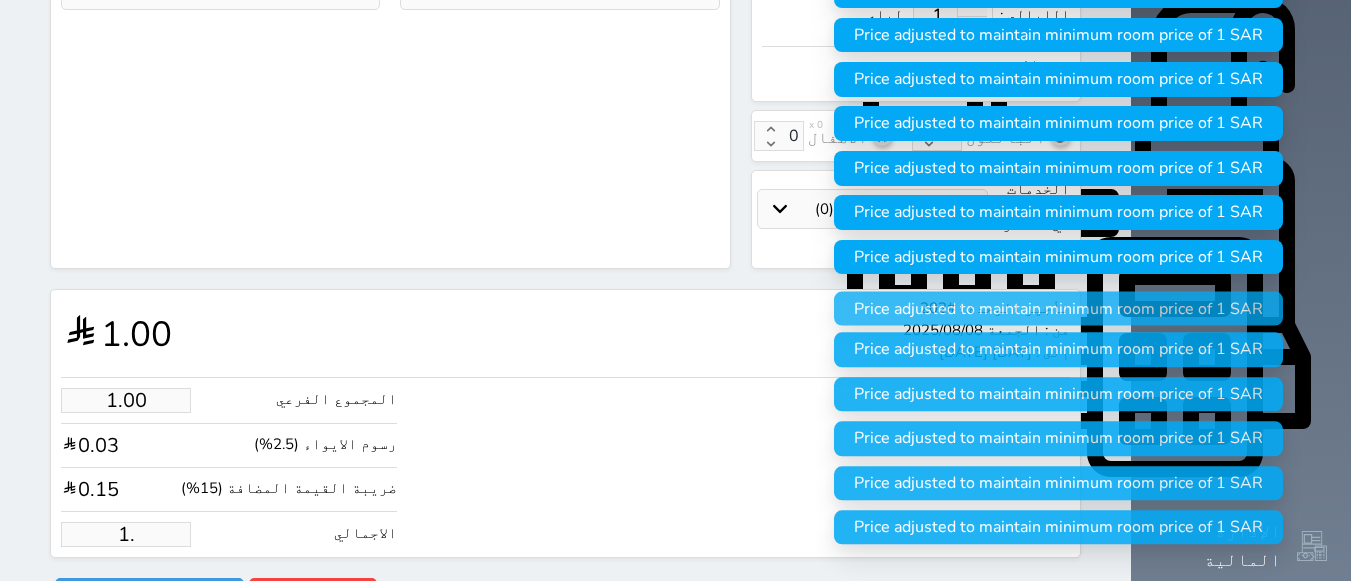 select 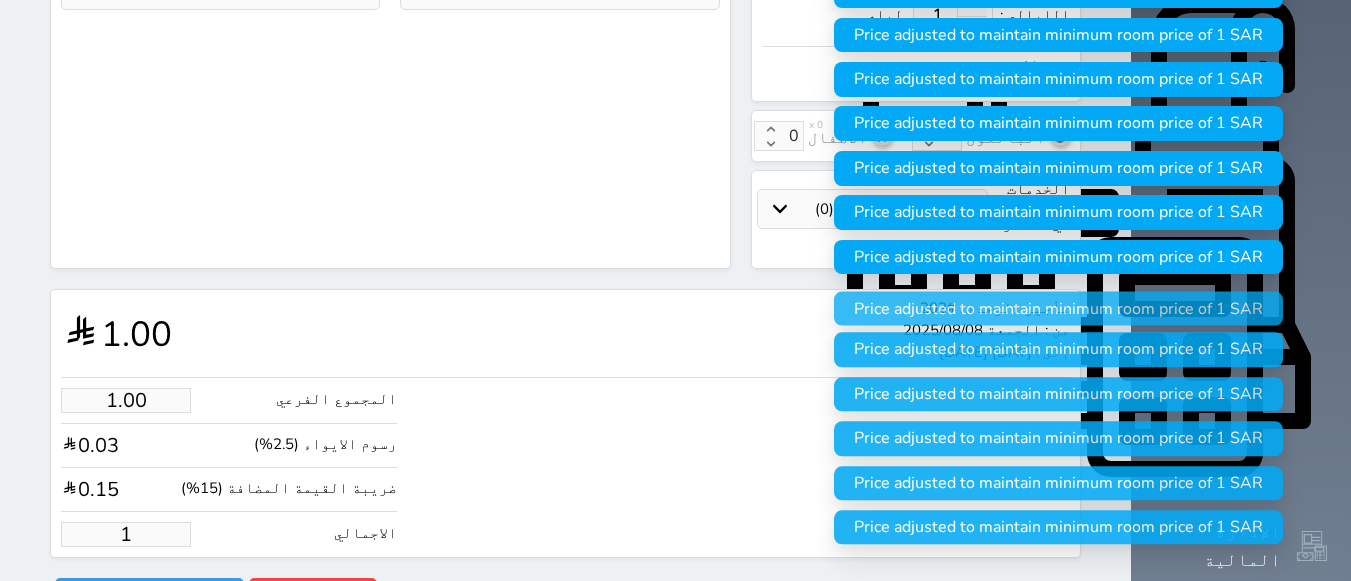 select 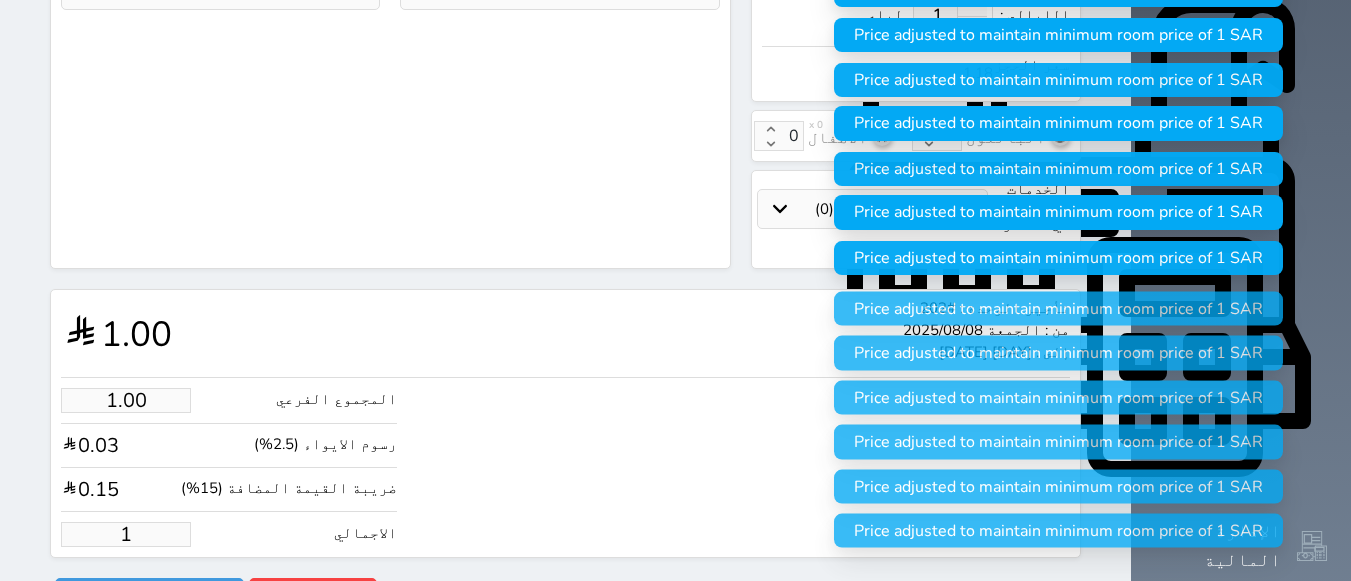 type 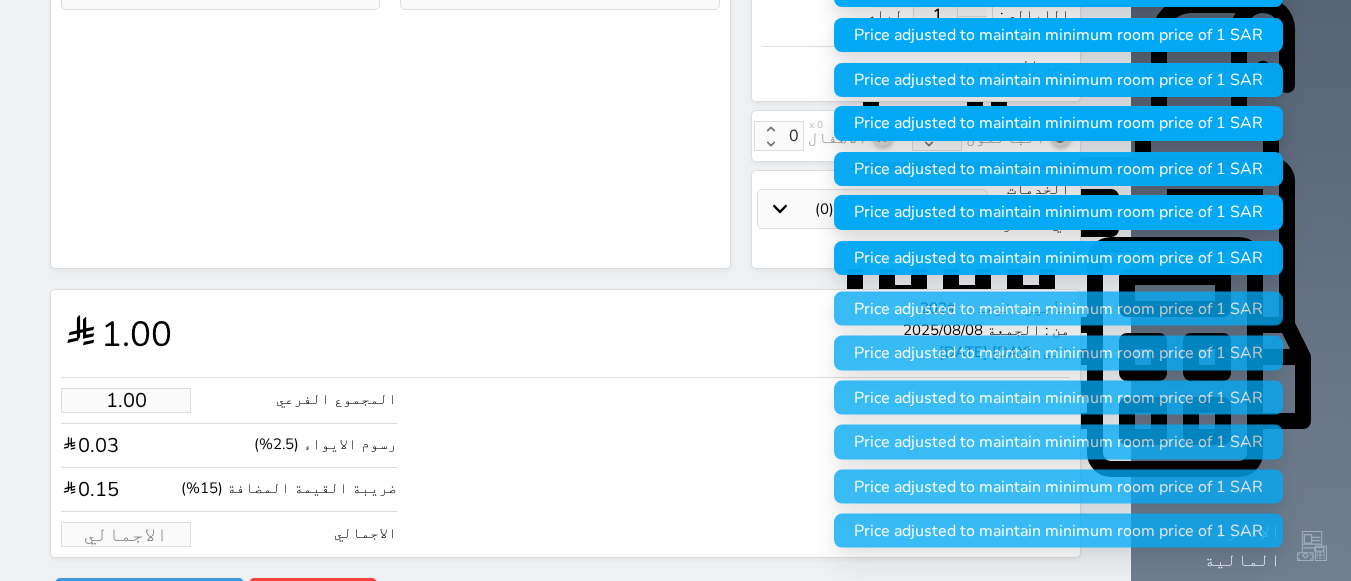 select 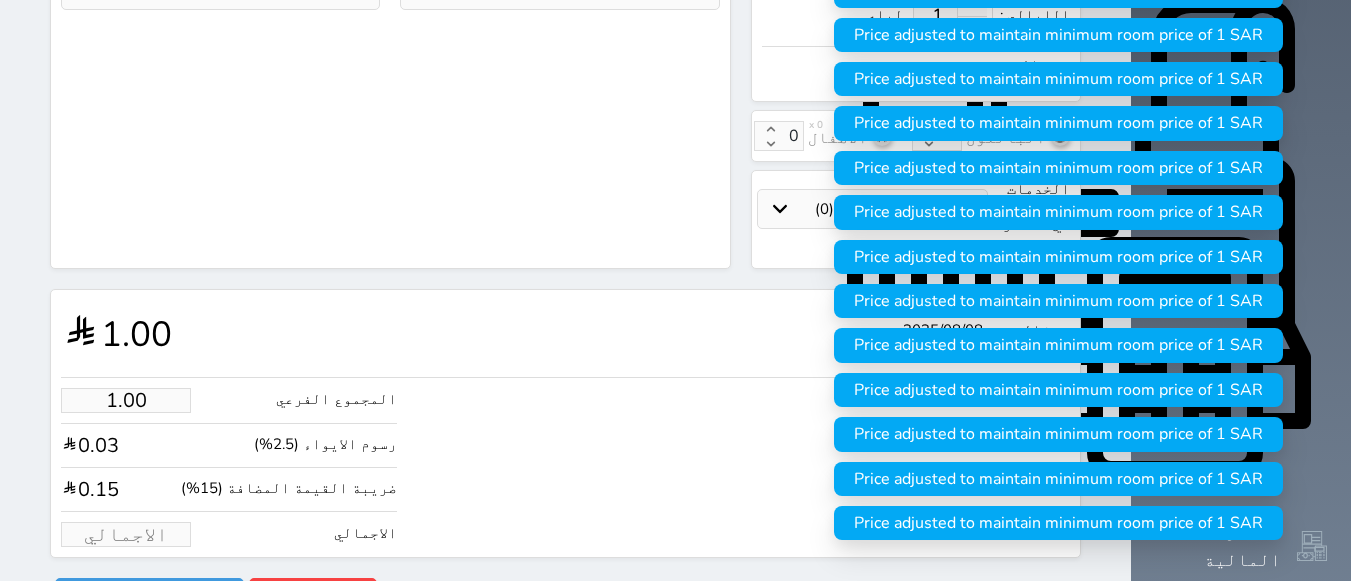 type on "1" 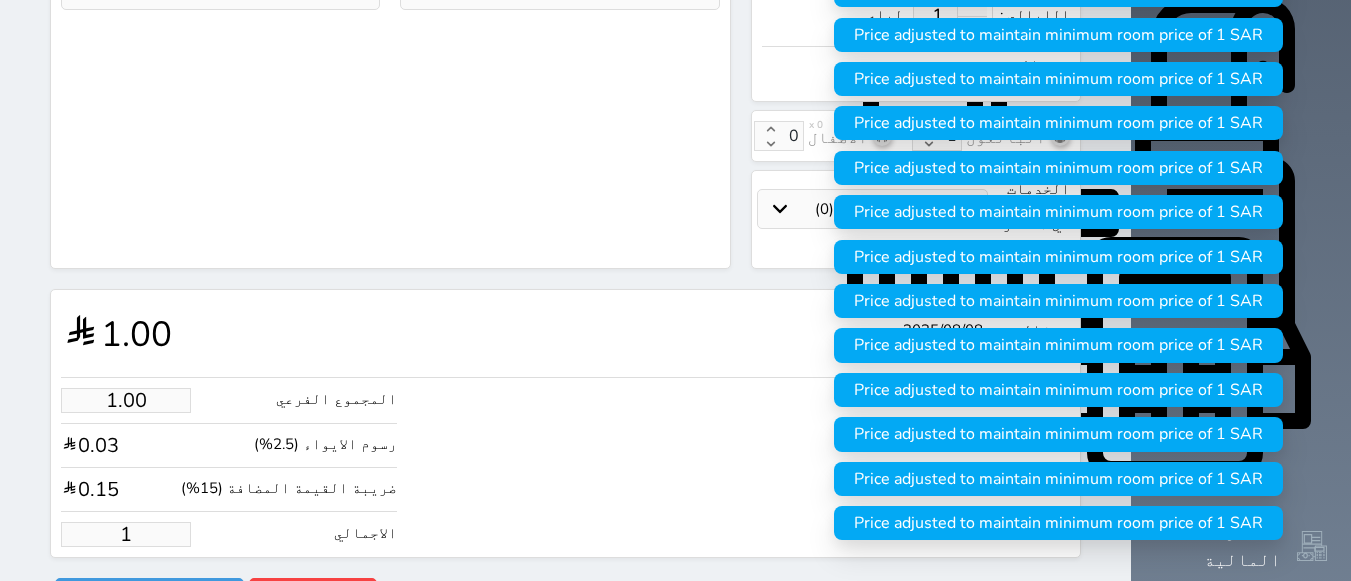 type on "[PRICE]" 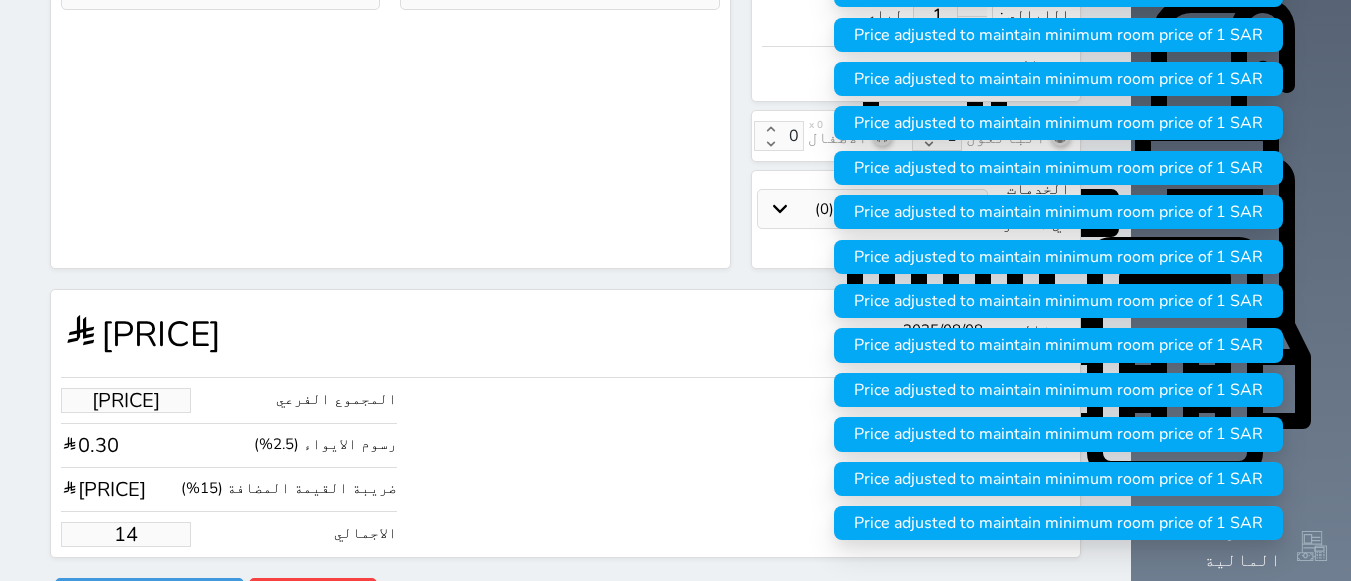 type on "118.77" 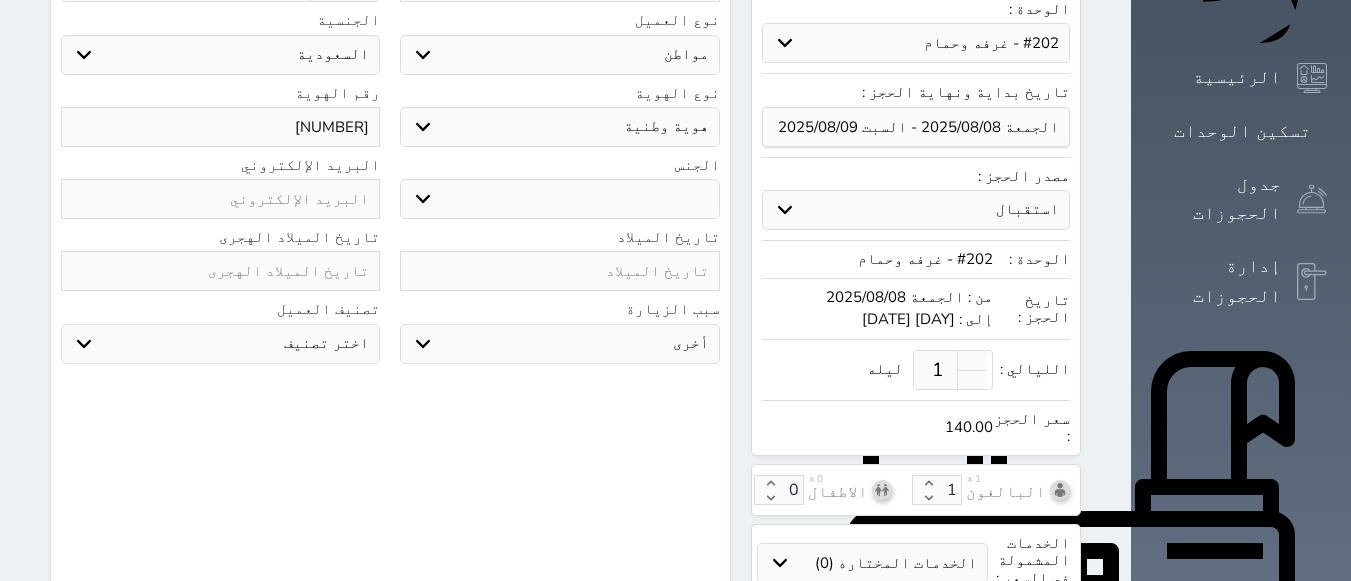 scroll, scrollTop: 646, scrollLeft: 0, axis: vertical 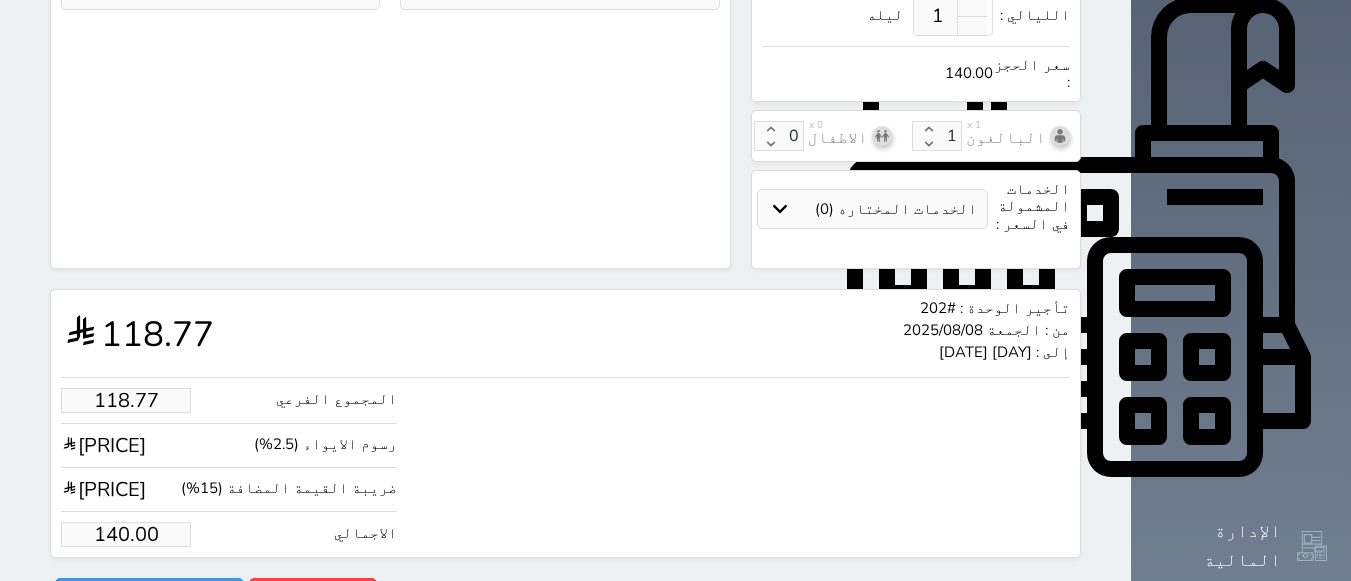 click on "تأجير الوحدة : [UNIT_NUMBER] من : [DAY] [DATE] إلى : [DAY] [DATE] [PRICE] المجموع الفرعي [PRICE] رسوم الايواء ([PERCENT]%) [PRICE] ضريبة القيمة المضافة ([PERCENT]%) [PRICE] الاجمالي [PRICE] رفض حجز التاريخ: قسم الوحدة: أسباب رفض الحجز: الوصف: حفظ رفض حجز حجز" at bounding box center (565, 451) 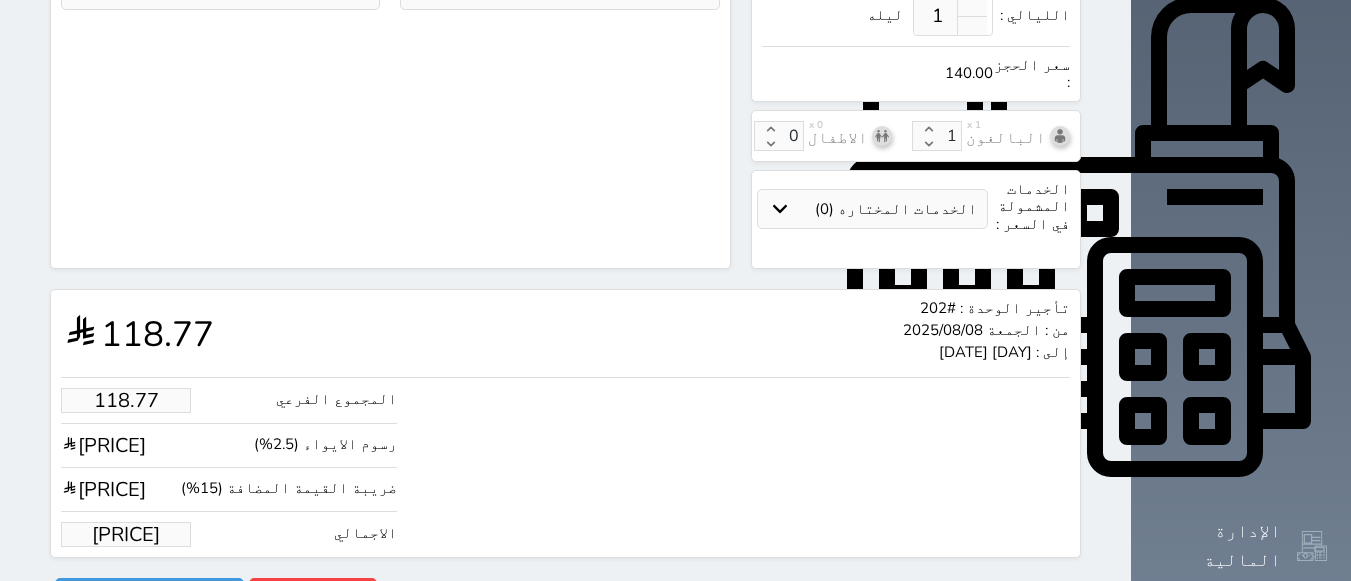 click on "[PRICE]" at bounding box center [126, 534] 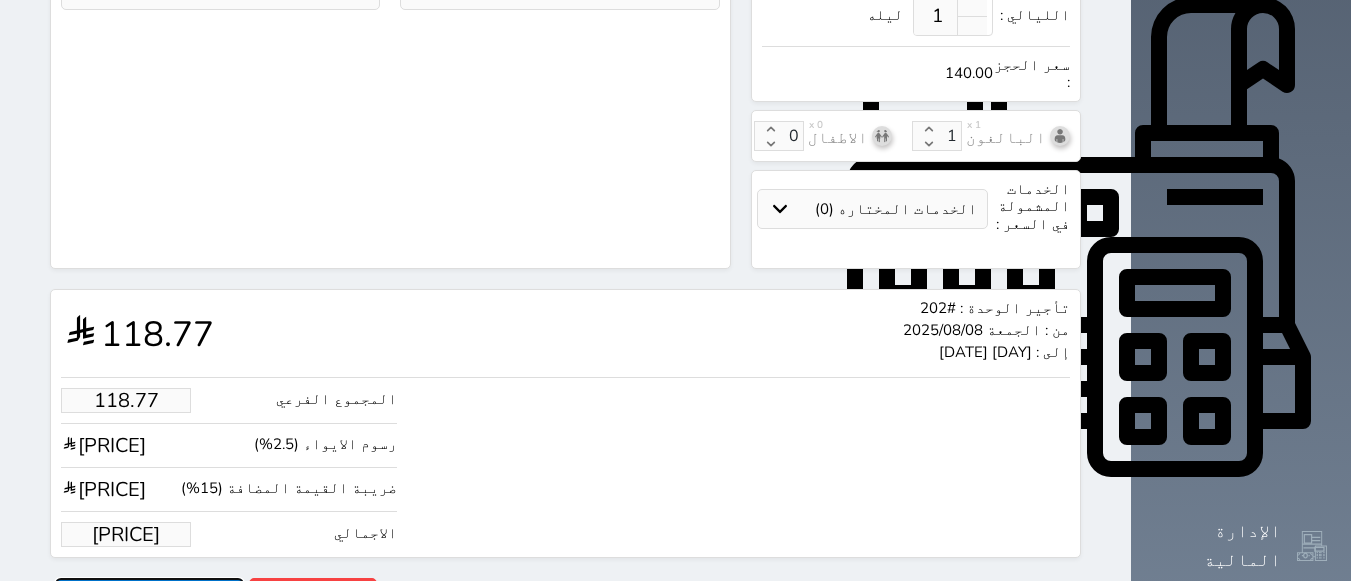 type on "140.00" 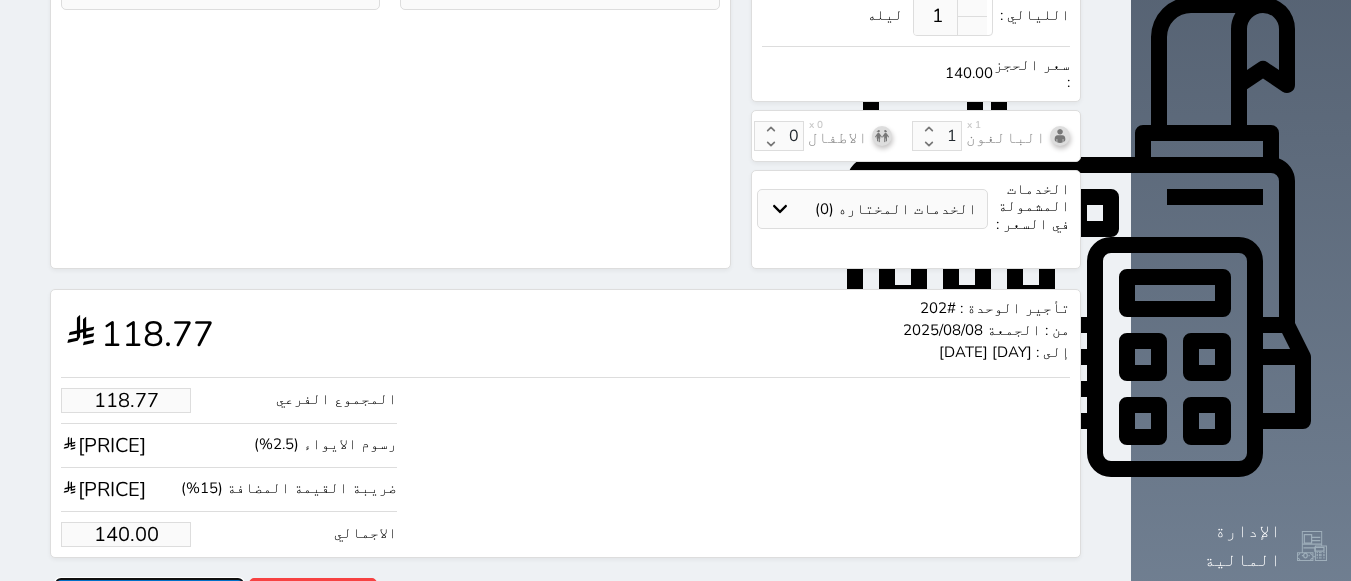 click on "حجز" at bounding box center [149, 595] 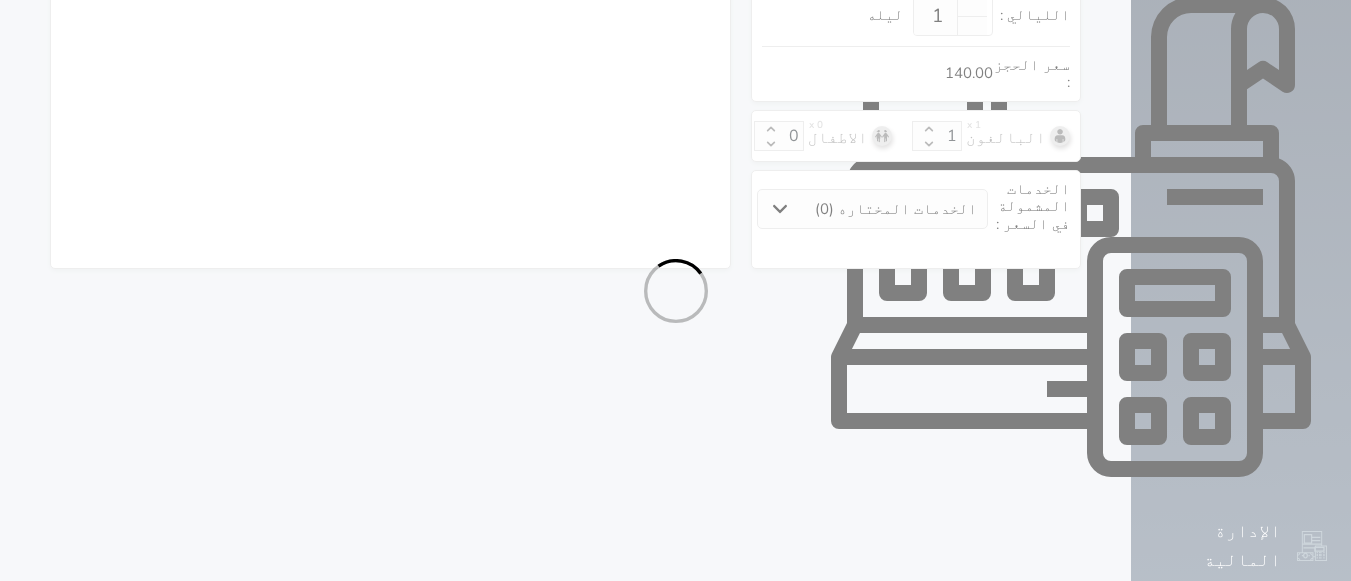 scroll, scrollTop: 522, scrollLeft: 0, axis: vertical 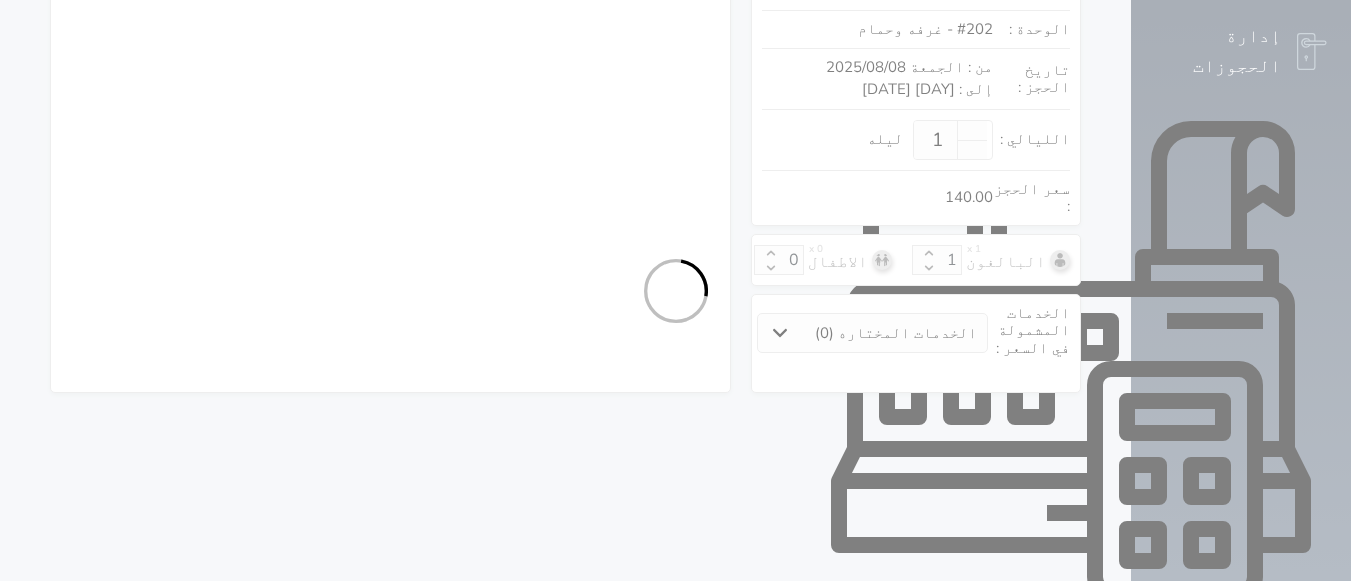 select on "1" 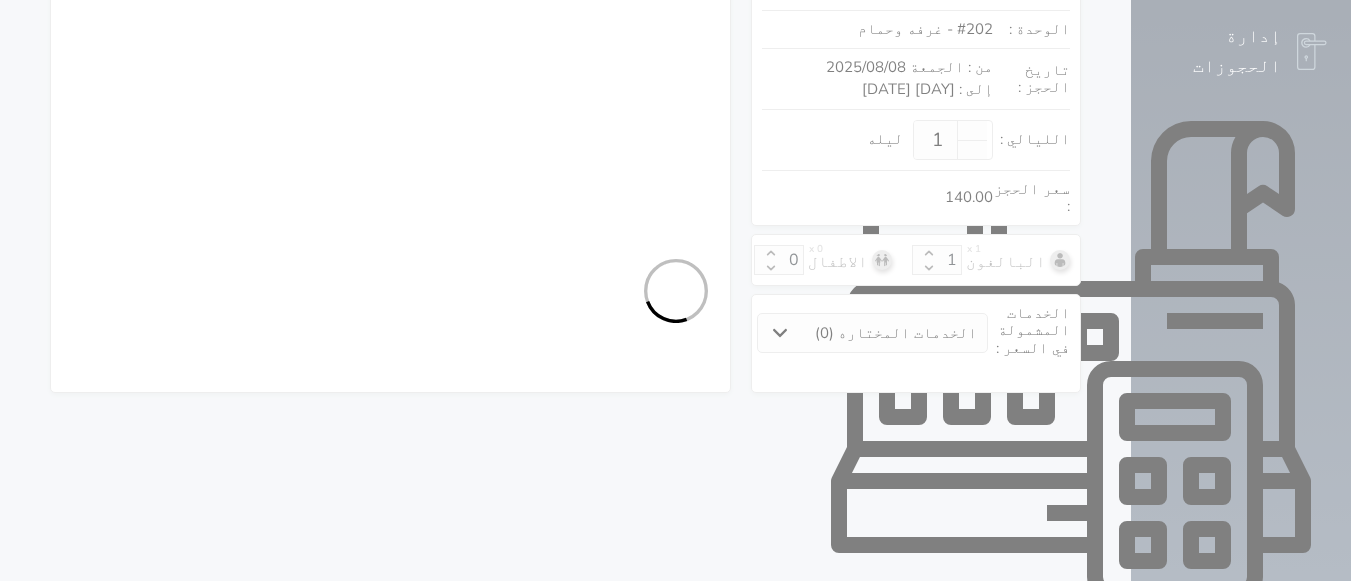 select on "113" 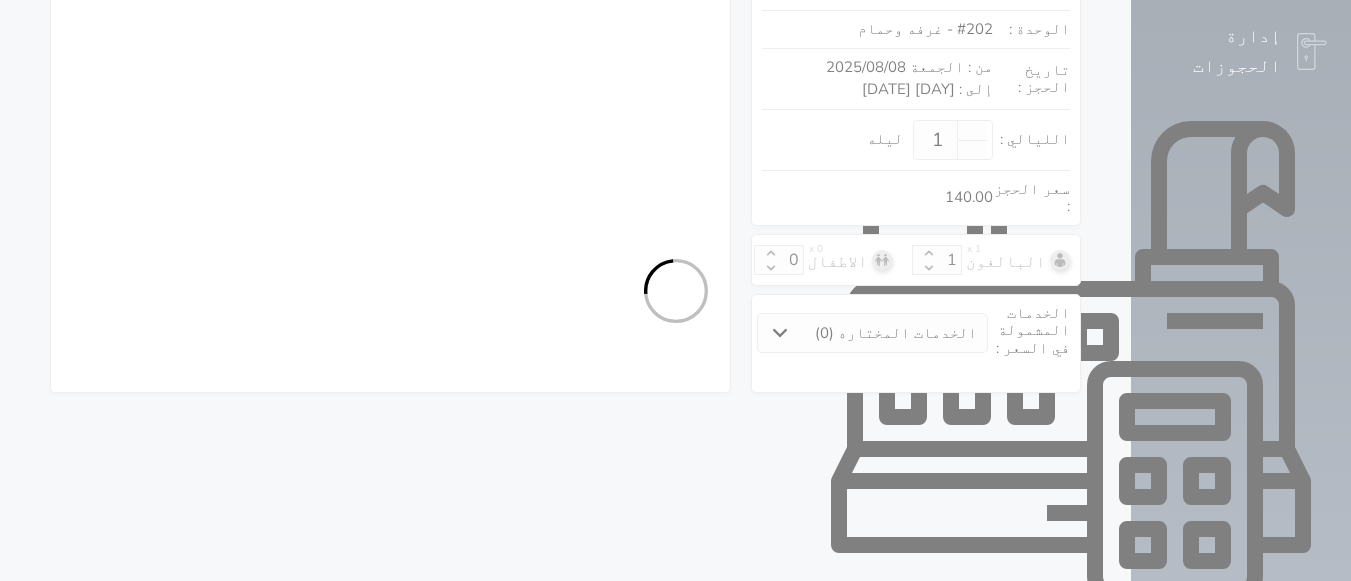 select on "1" 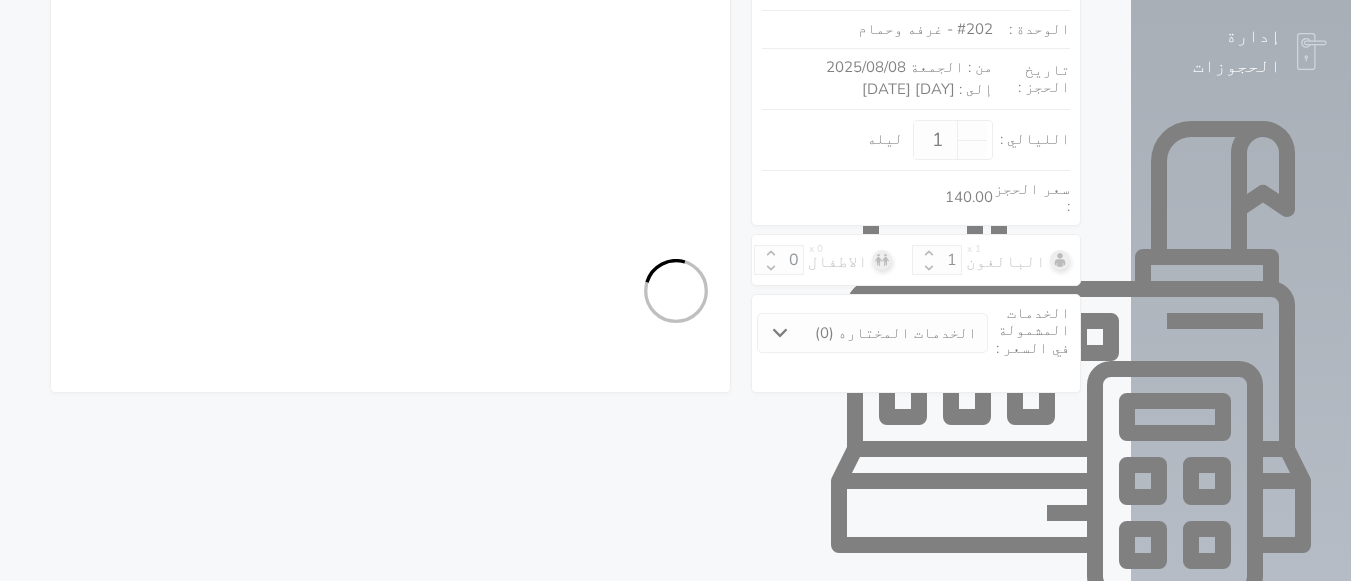 select 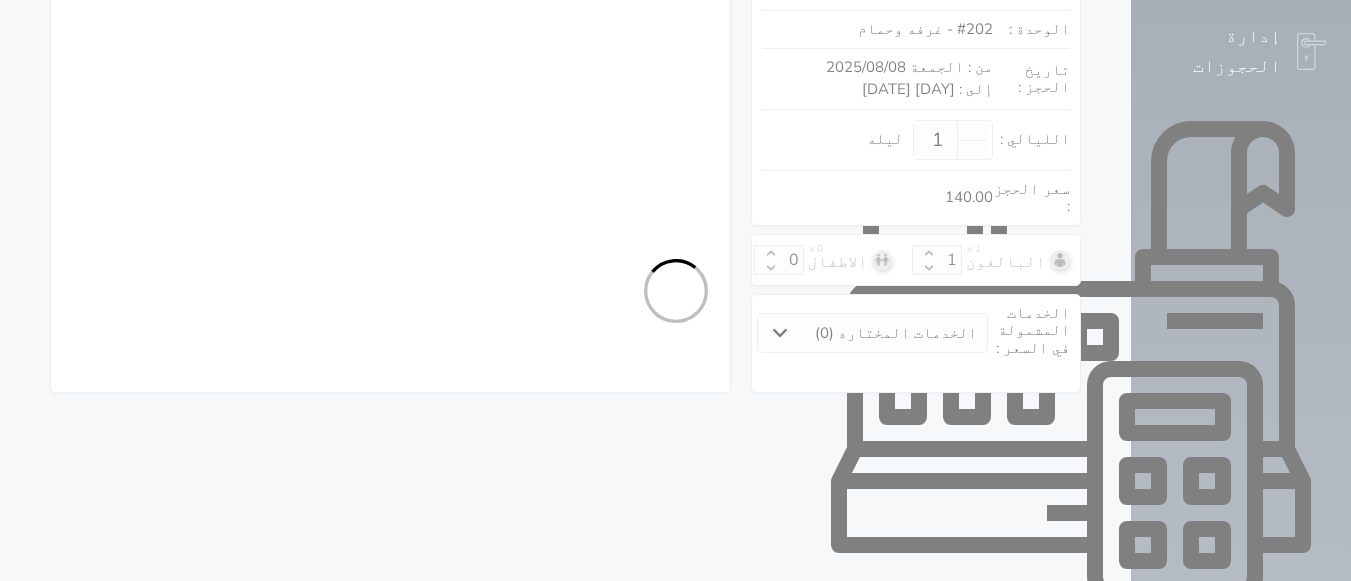select on "7" 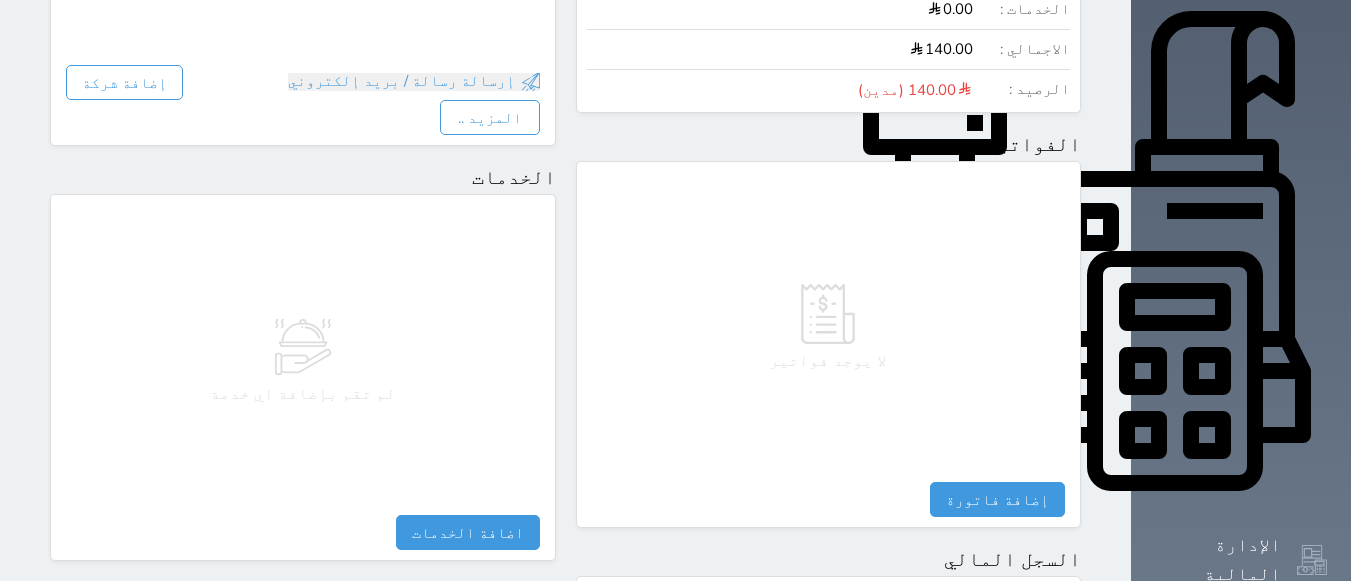 scroll, scrollTop: 1066, scrollLeft: 0, axis: vertical 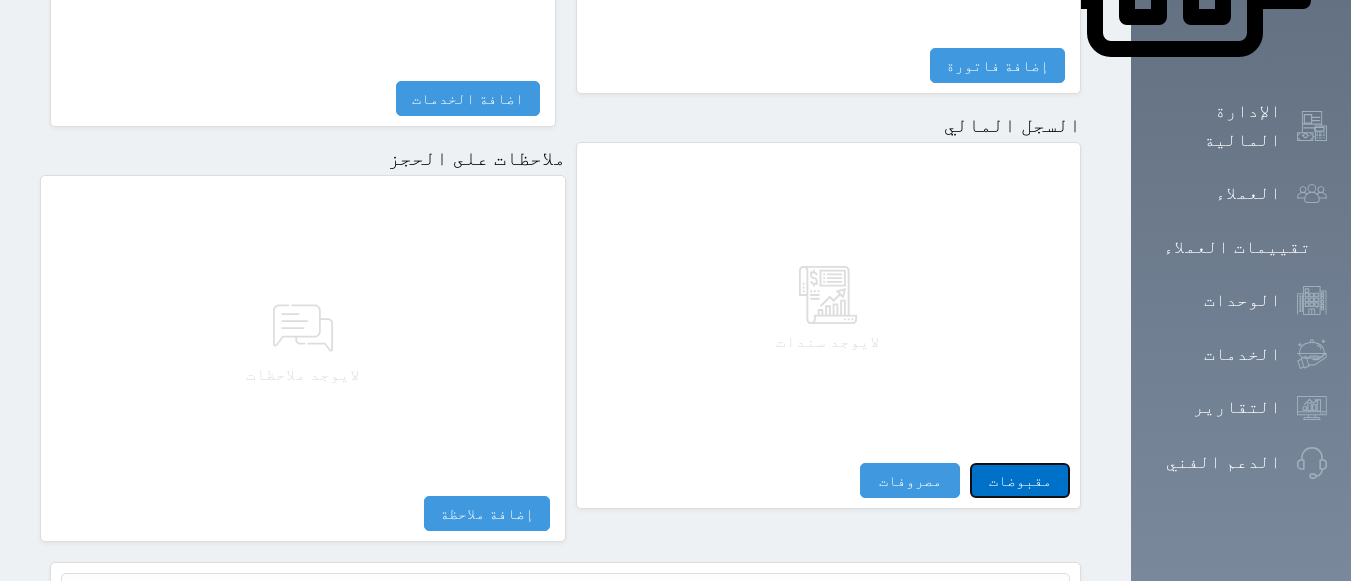 click on "مقبوضات" at bounding box center [1020, 480] 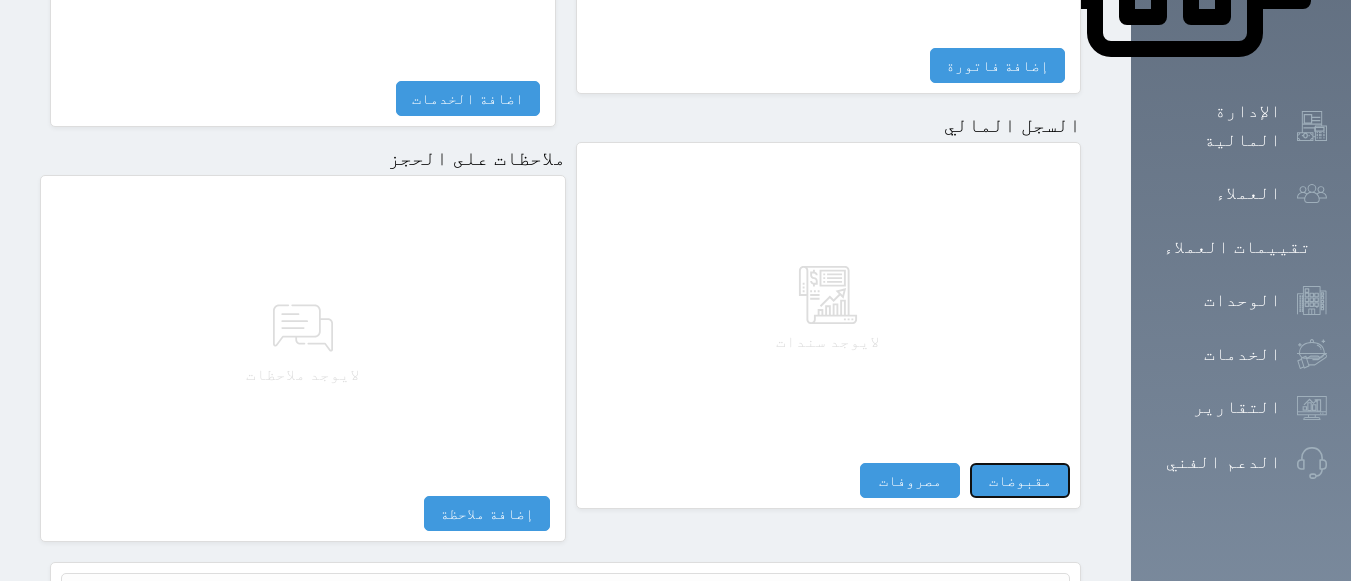 select 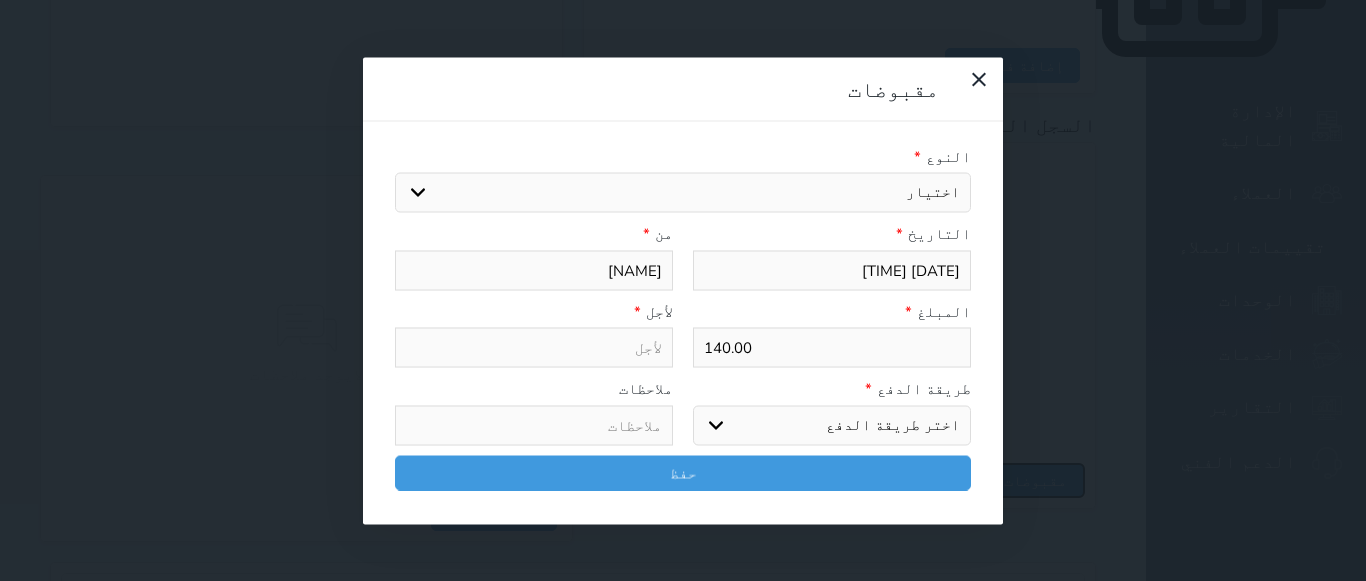 select 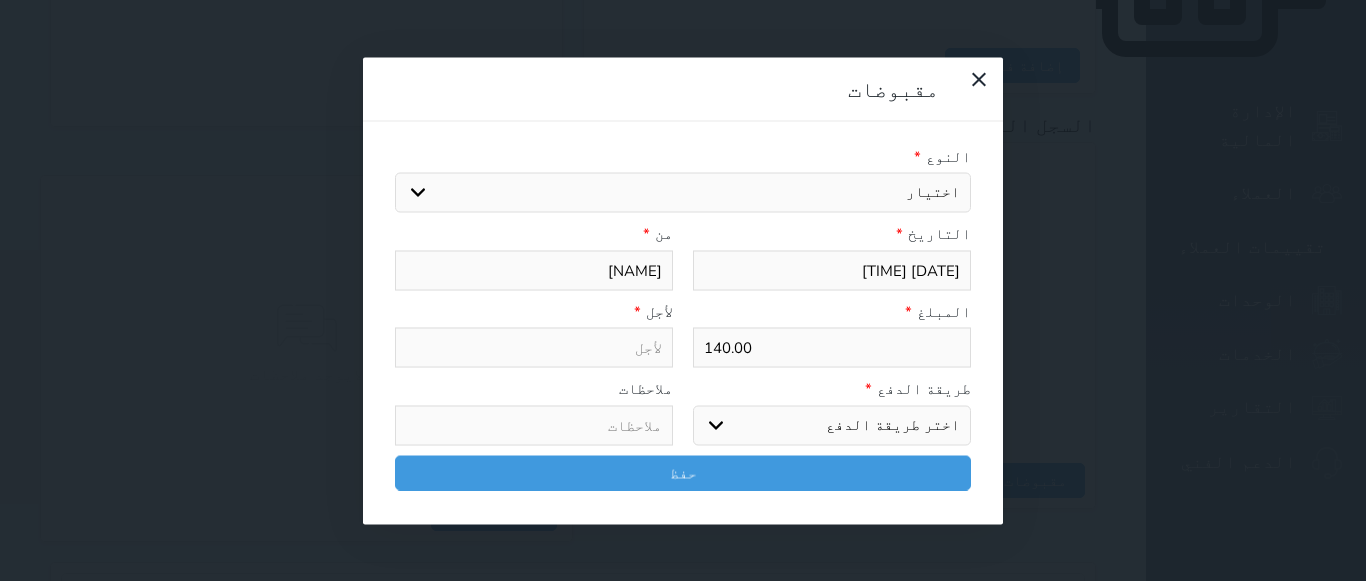 click on "اختيار مقبوضات عامة قيمة إيجار فواتير تامين عربون لا ينطبق آخر مغسلة واي فاي - الإنترنت مواقف السيارات طعام الأغذية والمشروبات مشروبات المشروبات الباردة المشروبات الساخنة الإفطار غداء عشاء مخبز و كعك حمام سباحة الصالة الرياضية سبا و خدمات الجمال اختيار وإسقاط (خدمات النقل) ميني بار كابل - تلفزيون سرير إضافي تصفيف الشعر التسوق خدمات الجولات السياحية المنظمة خدمات الدليل السياحي" at bounding box center [683, 193] 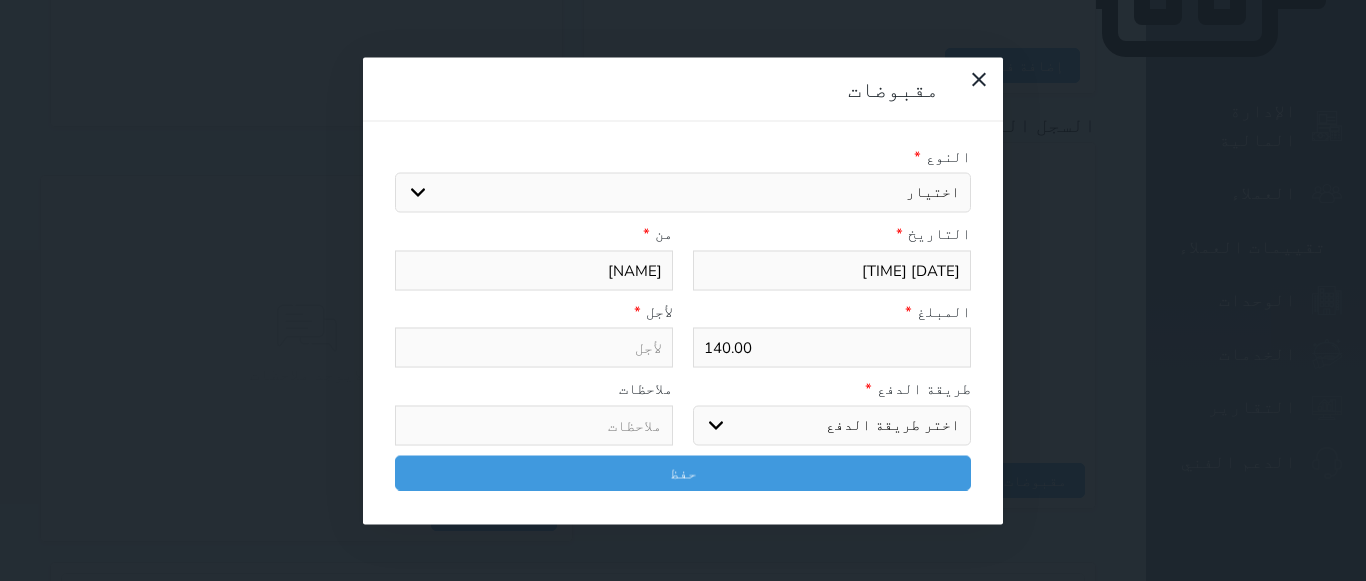 select on "159340" 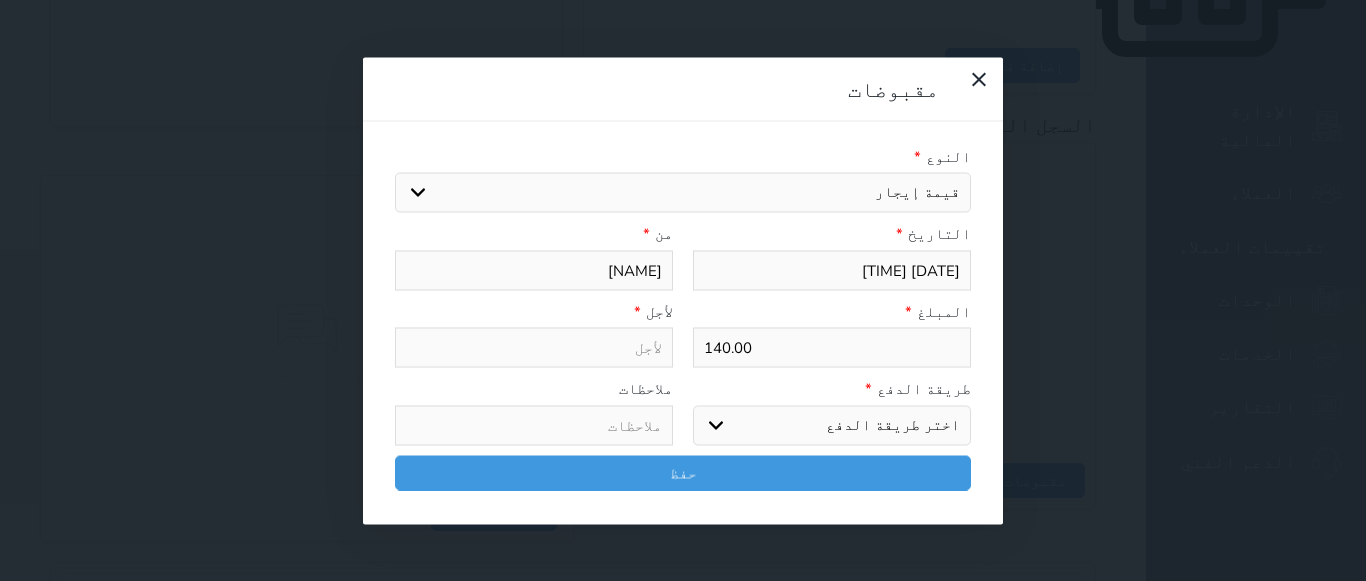 click on "اختيار مقبوضات عامة قيمة إيجار فواتير تامين عربون لا ينطبق آخر مغسلة واي فاي - الإنترنت مواقف السيارات طعام الأغذية والمشروبات مشروبات المشروبات الباردة المشروبات الساخنة الإفطار غداء عشاء مخبز و كعك حمام سباحة الصالة الرياضية سبا و خدمات الجمال اختيار وإسقاط (خدمات النقل) ميني بار كابل - تلفزيون سرير إضافي تصفيف الشعر التسوق خدمات الجولات السياحية المنظمة خدمات الدليل السياحي" at bounding box center (683, 193) 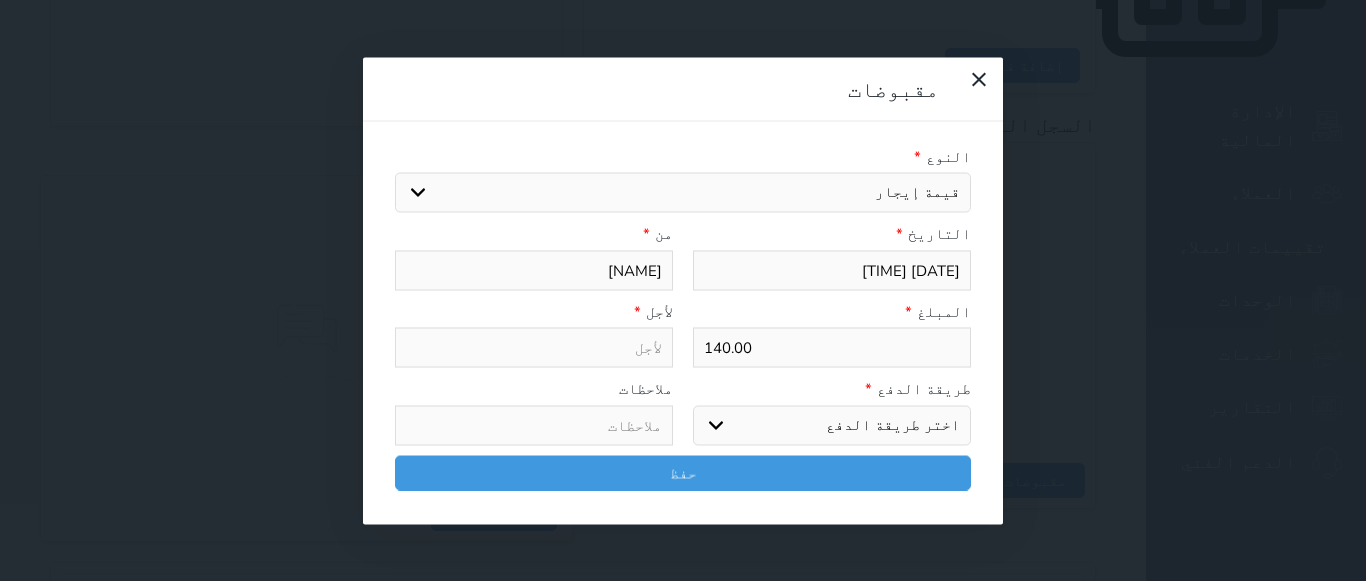 type on "قيمة إيجار - الوحدة - 202" 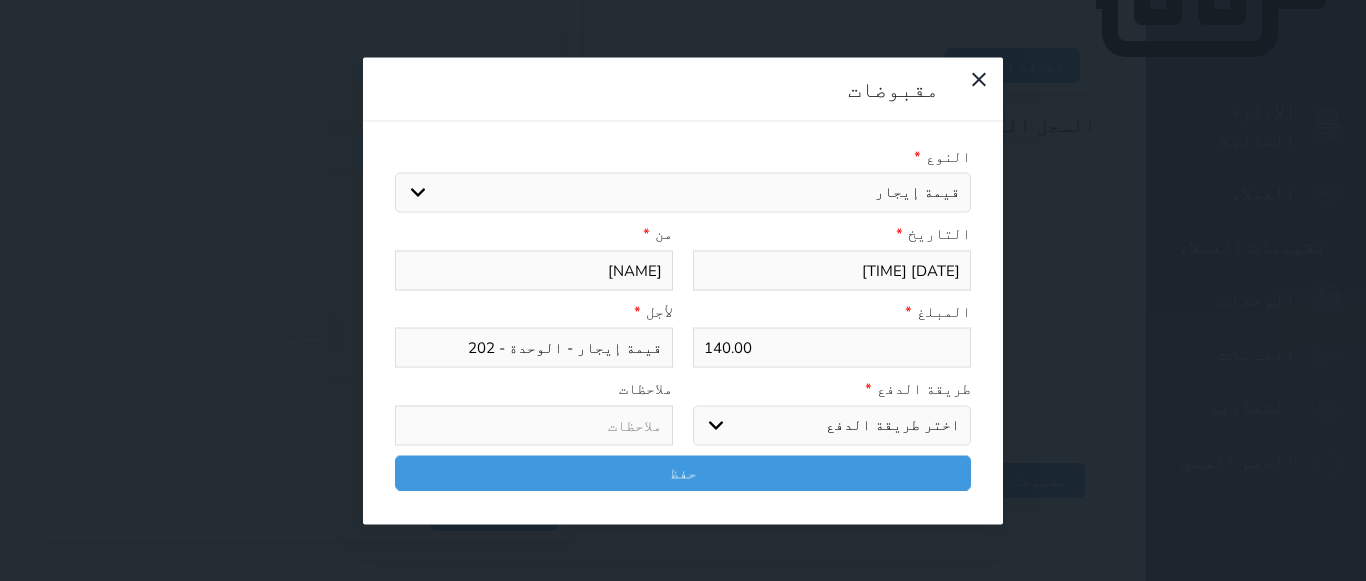 click on "اختر طريقة الدفع   دفع نقدى   تحويل بنكى   مدى   بطاقة ائتمان   آجل" at bounding box center (832, 425) 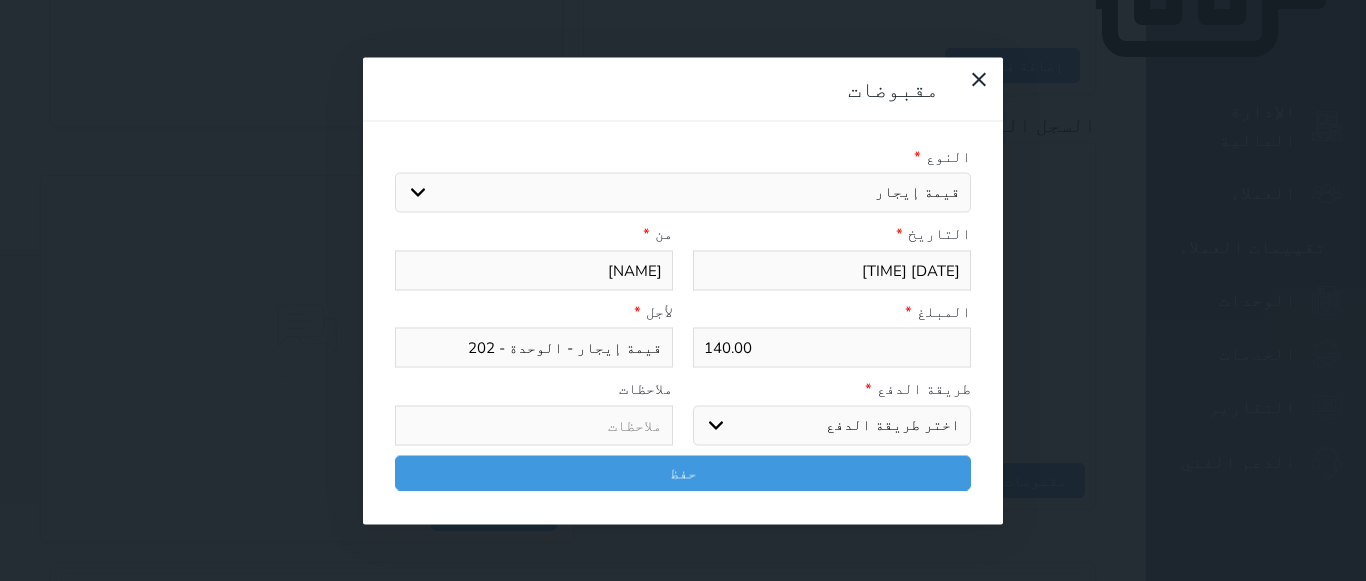 select on "cash" 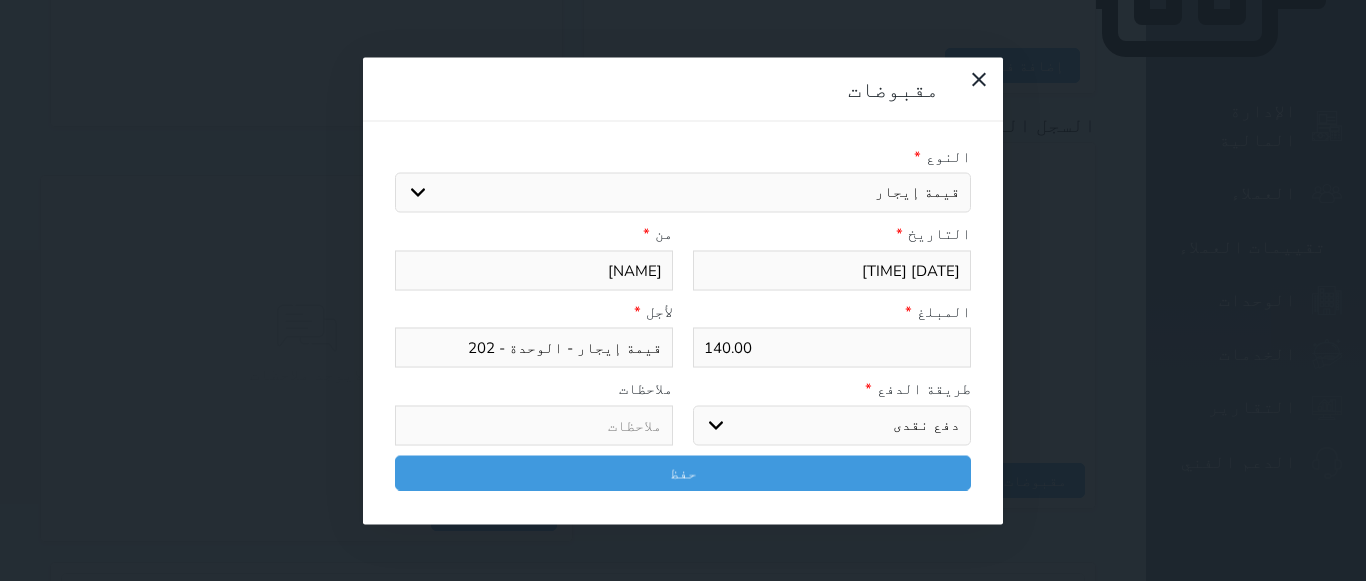 click on "اختر طريقة الدفع   دفع نقدى   تحويل بنكى   مدى   بطاقة ائتمان   آجل" at bounding box center [832, 425] 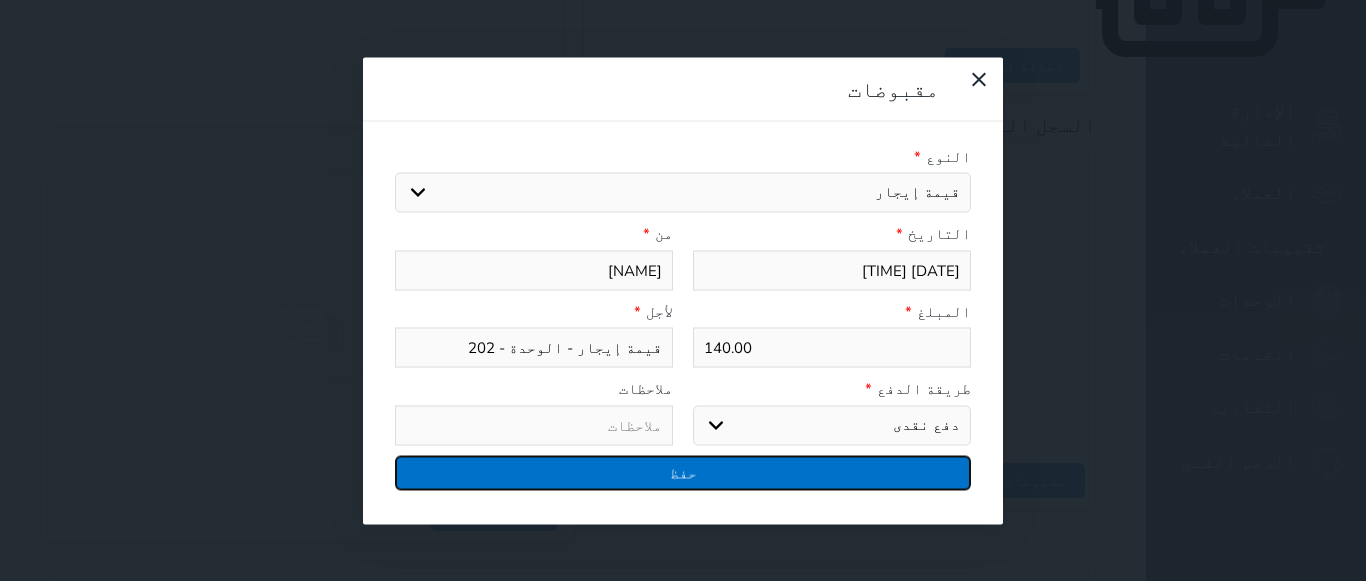click on "حفظ" at bounding box center (683, 472) 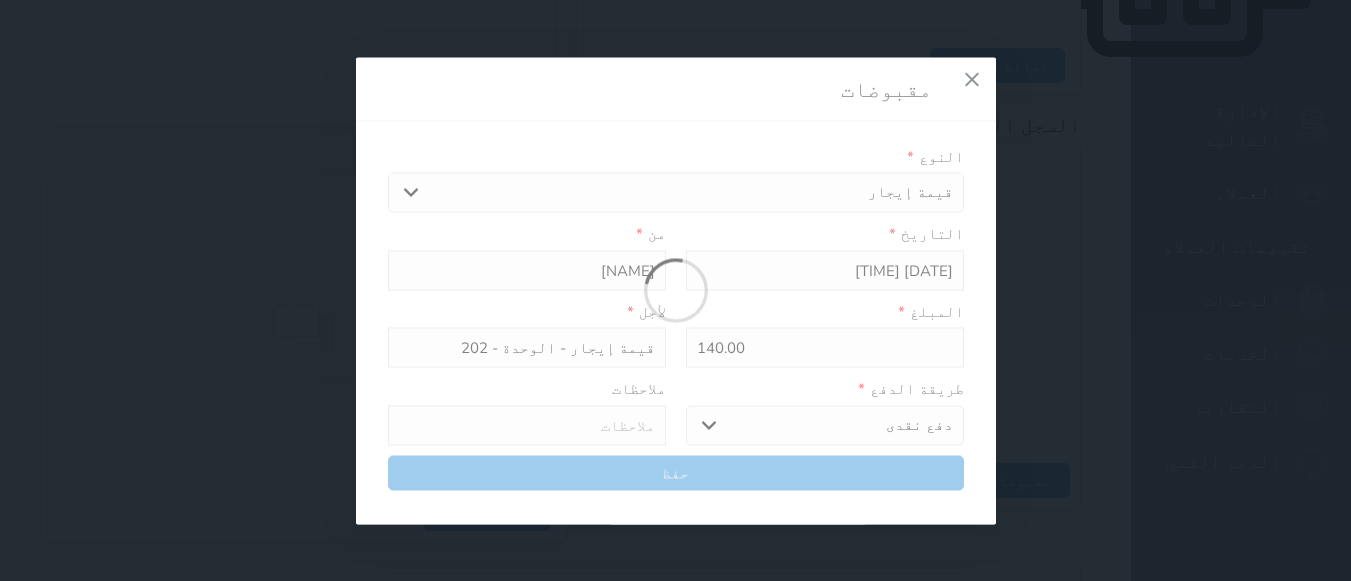 select 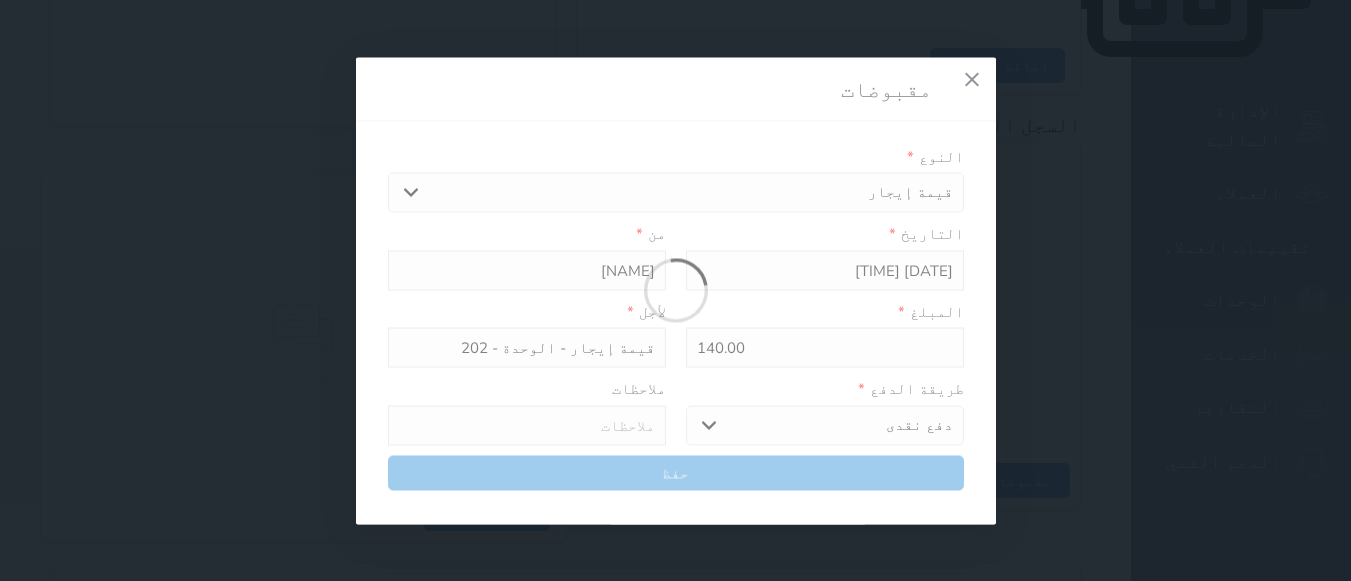 type 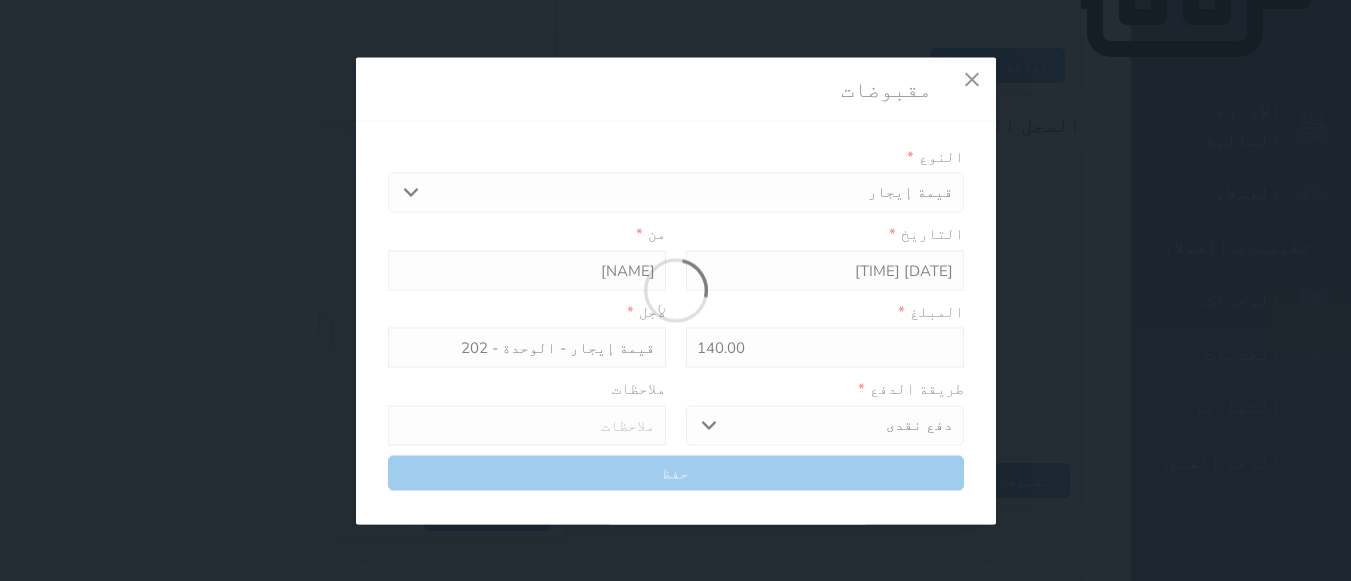 type on "0" 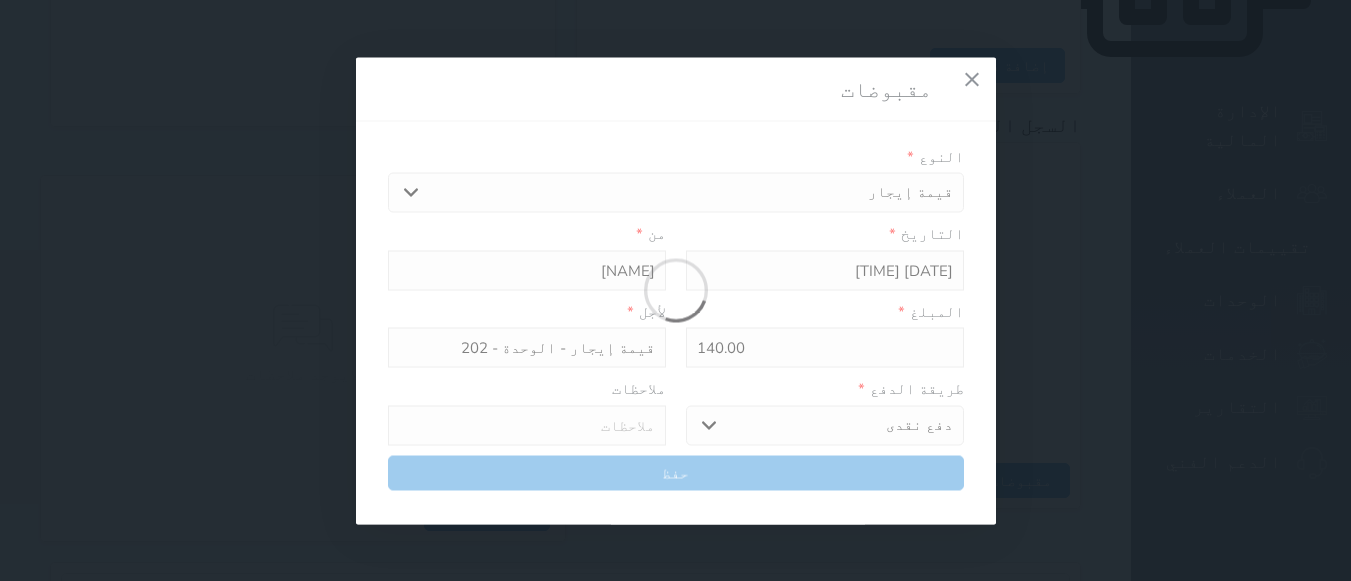 select 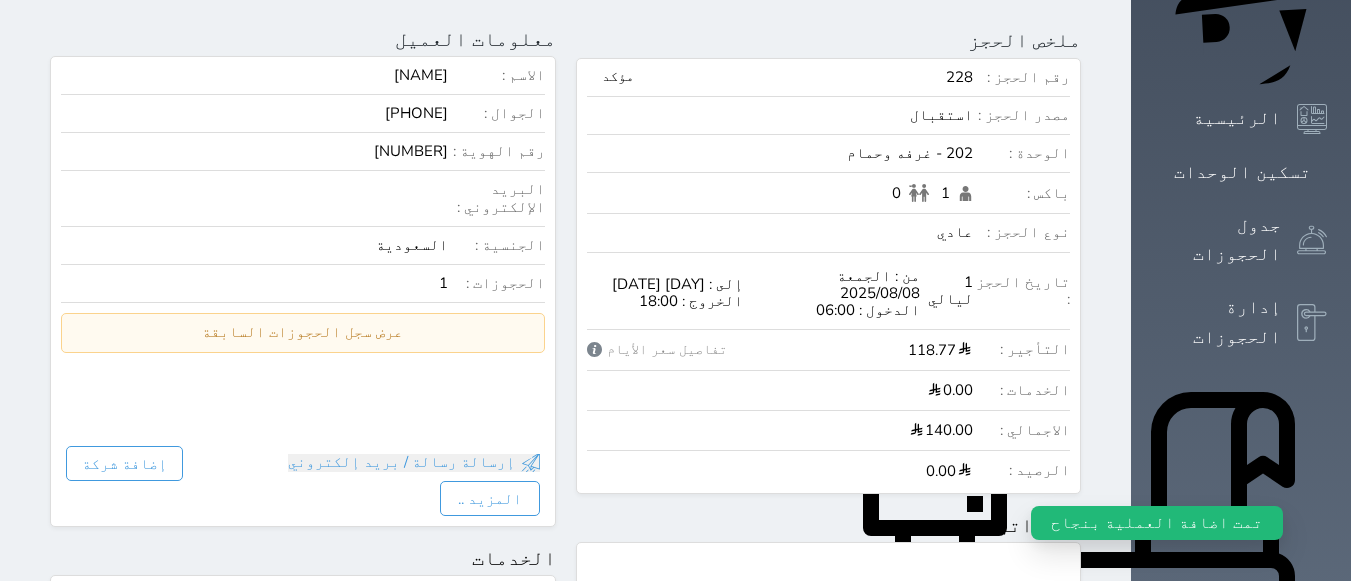 scroll, scrollTop: 0, scrollLeft: 0, axis: both 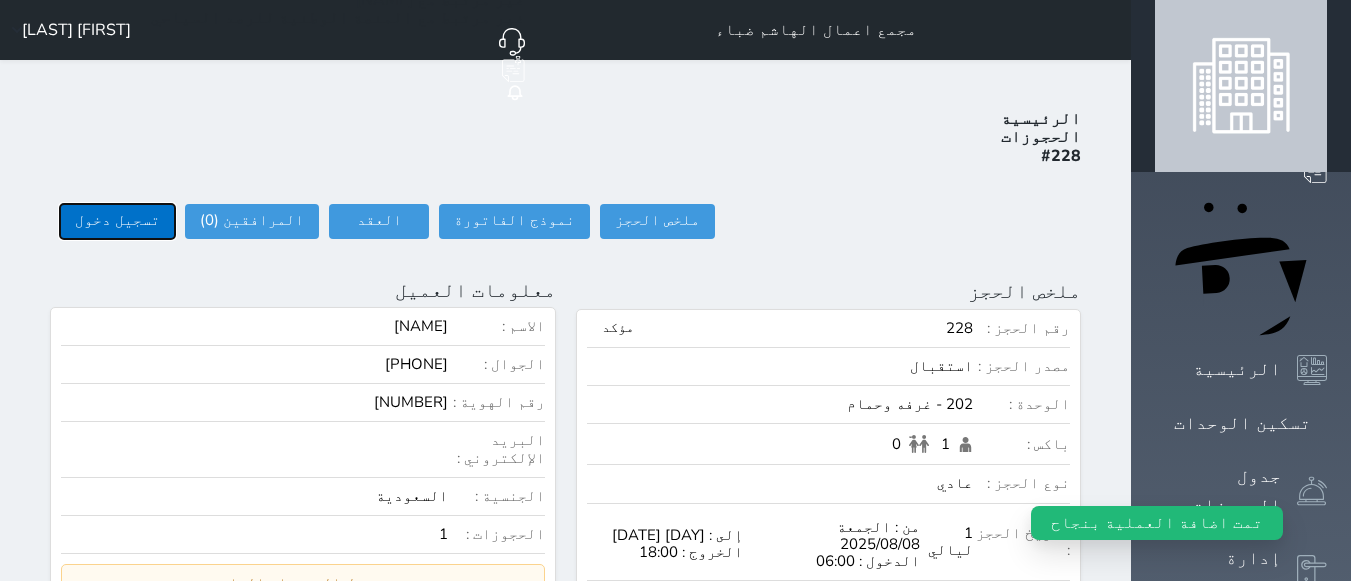 click on "تسجيل دخول" at bounding box center (117, 221) 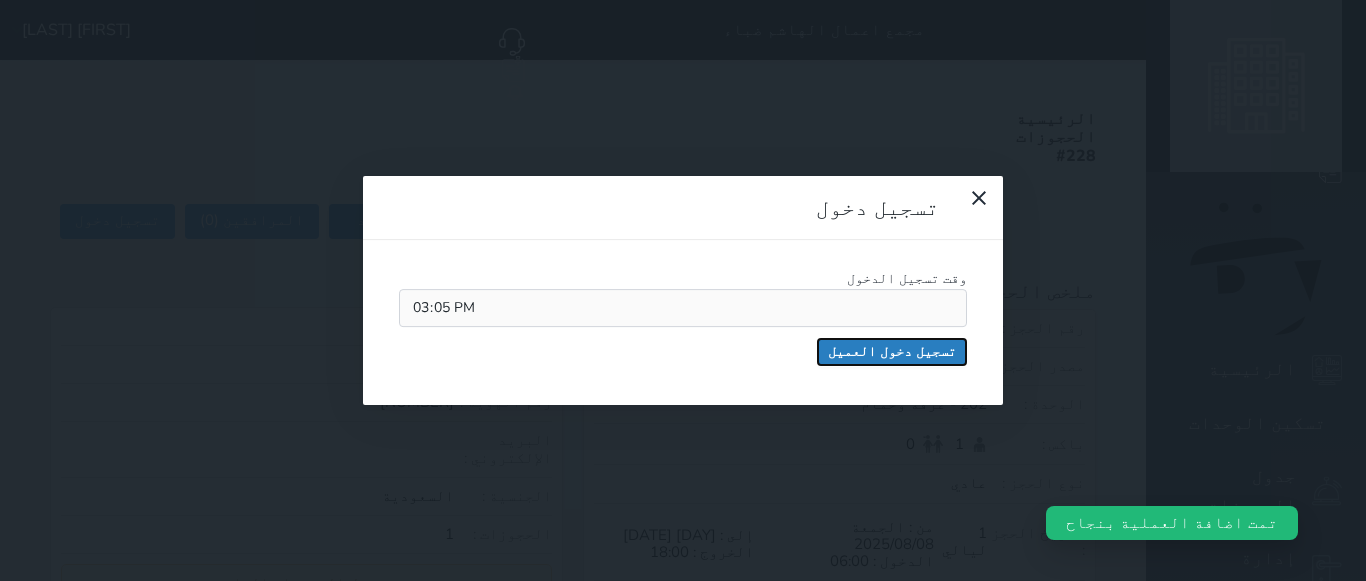 click on "تسجيل دخول العميل" at bounding box center (892, 352) 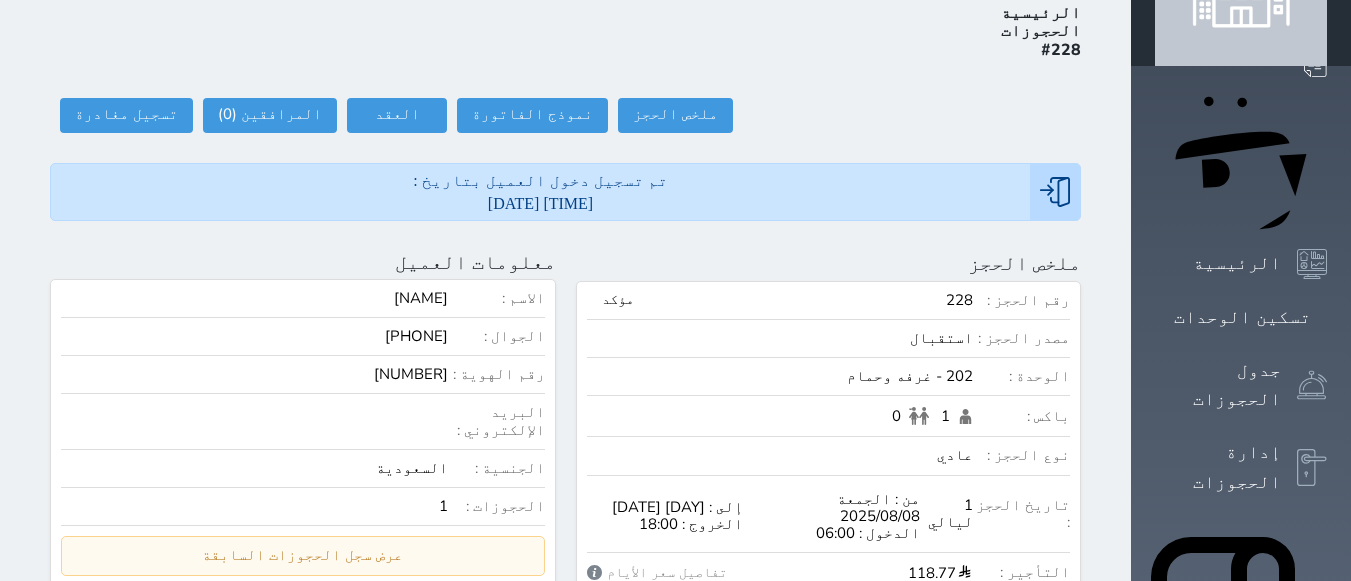 scroll, scrollTop: 0, scrollLeft: 0, axis: both 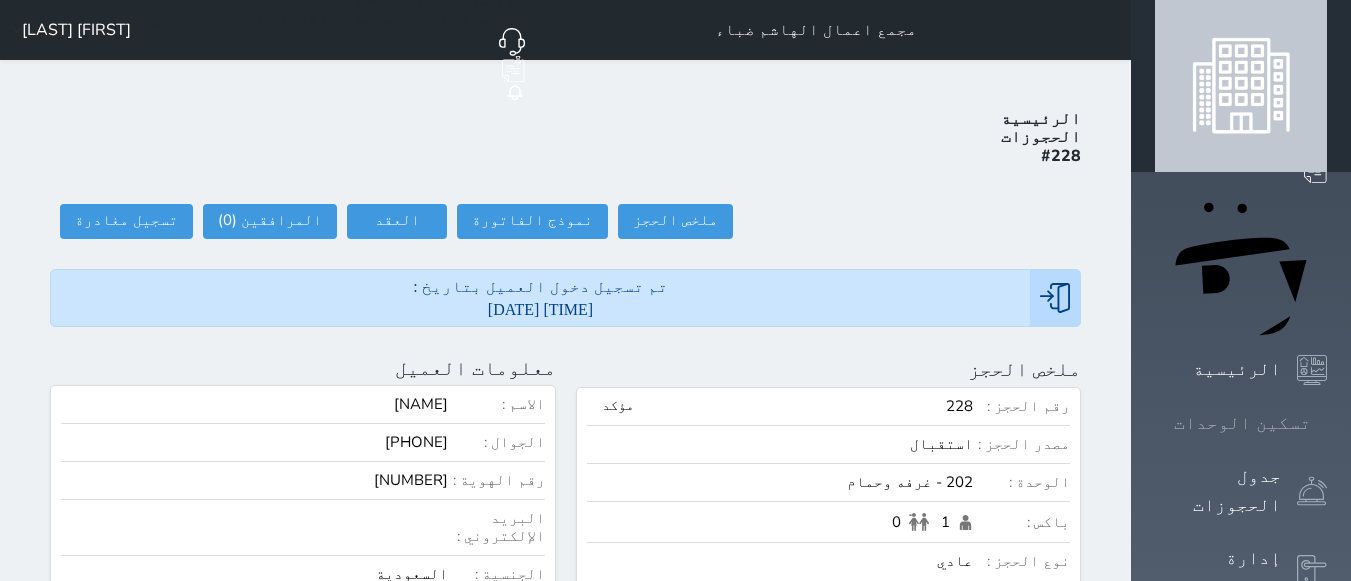 click on "تسكين الوحدات" at bounding box center (1242, 423) 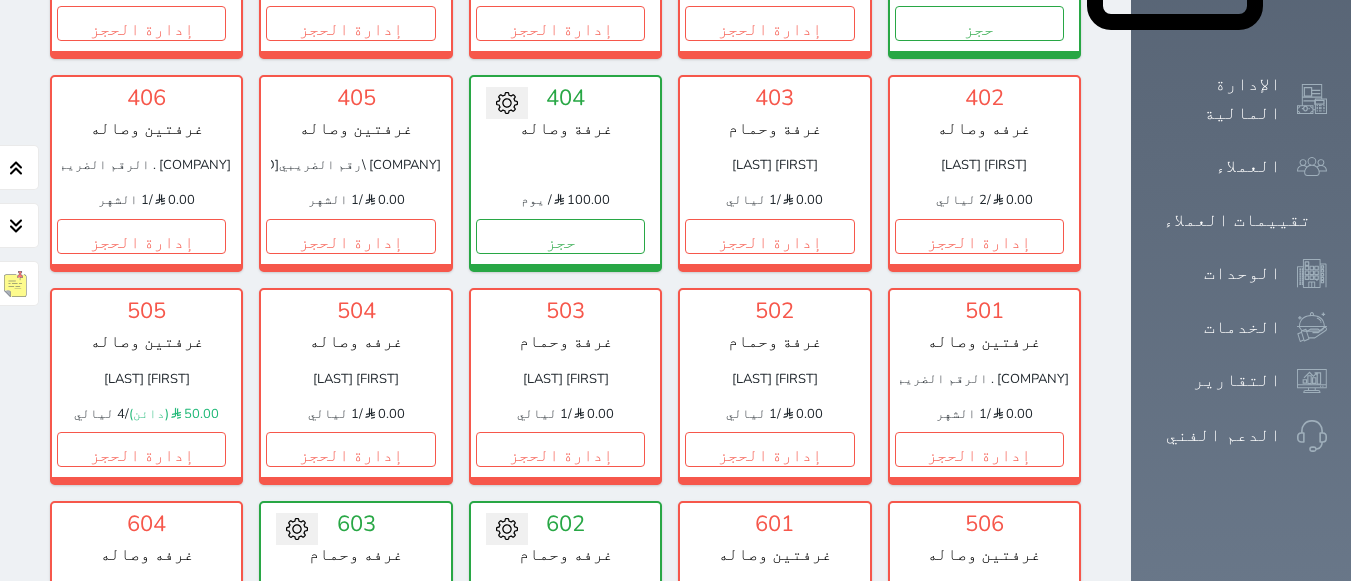 scroll, scrollTop: 1478, scrollLeft: 0, axis: vertical 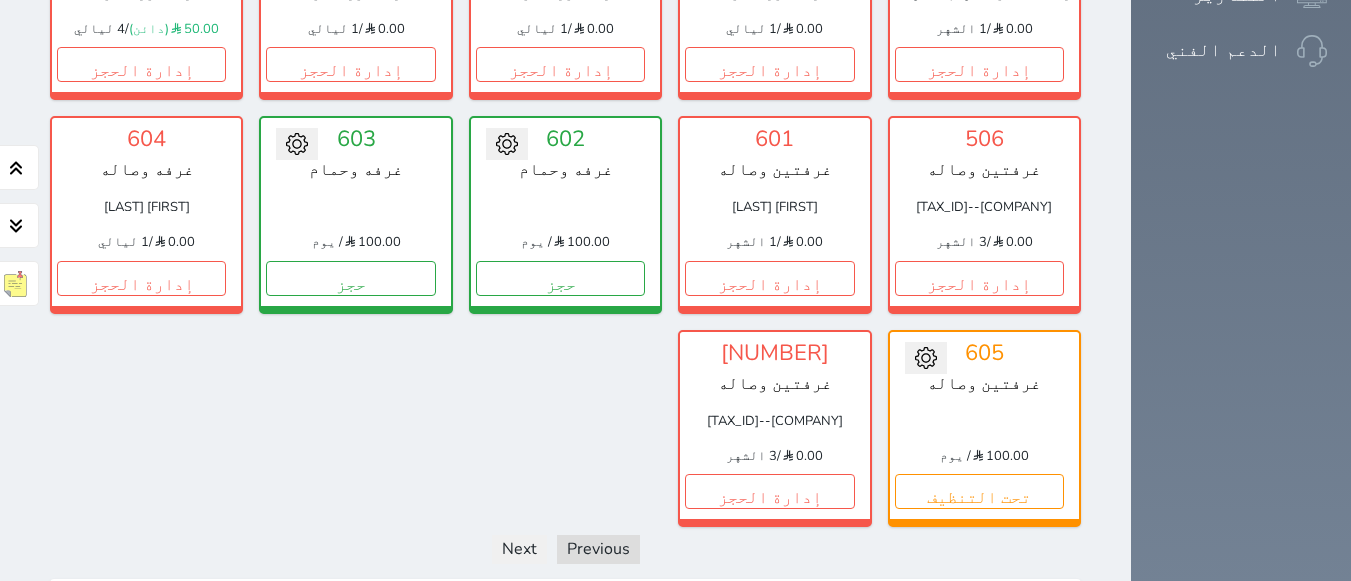 click on "عرض رصيد الصندوق" at bounding box center (264, 609) 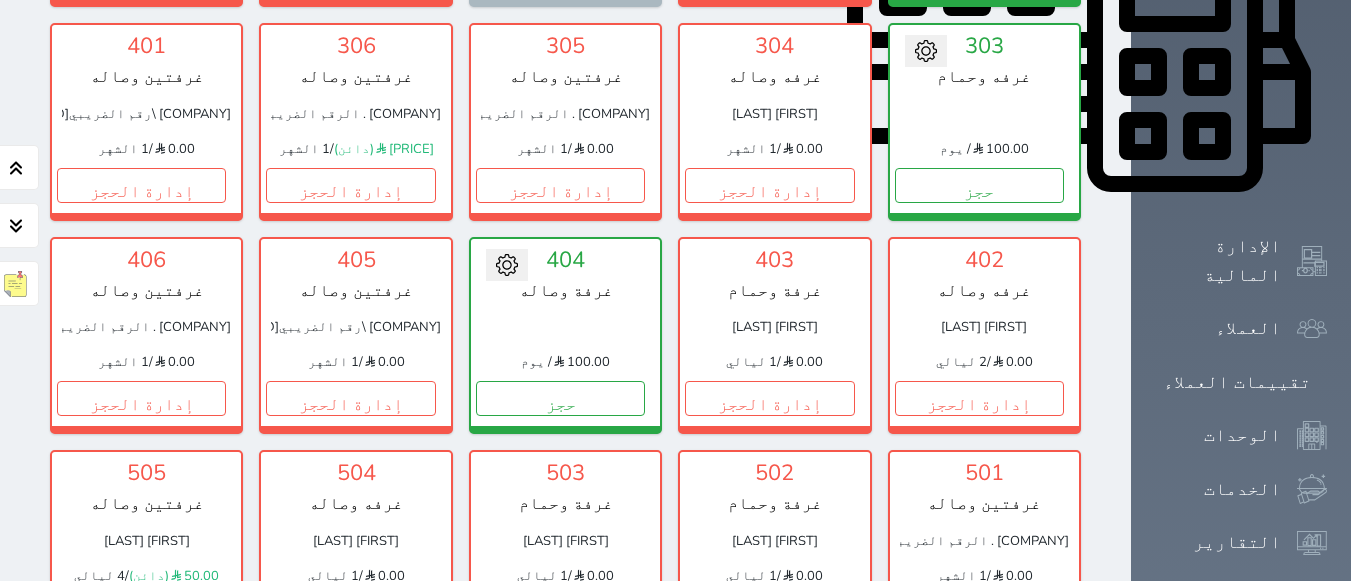 scroll, scrollTop: 978, scrollLeft: 0, axis: vertical 